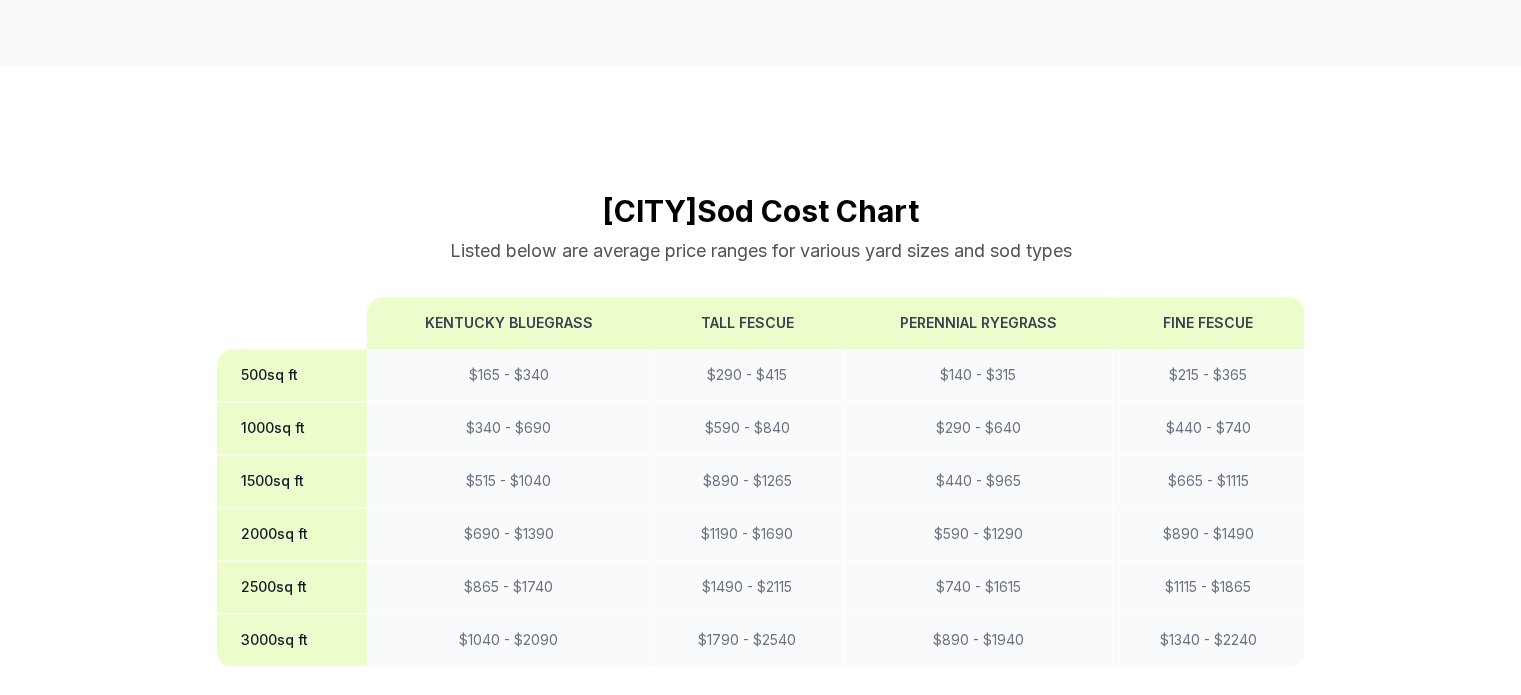scroll, scrollTop: 1600, scrollLeft: 0, axis: vertical 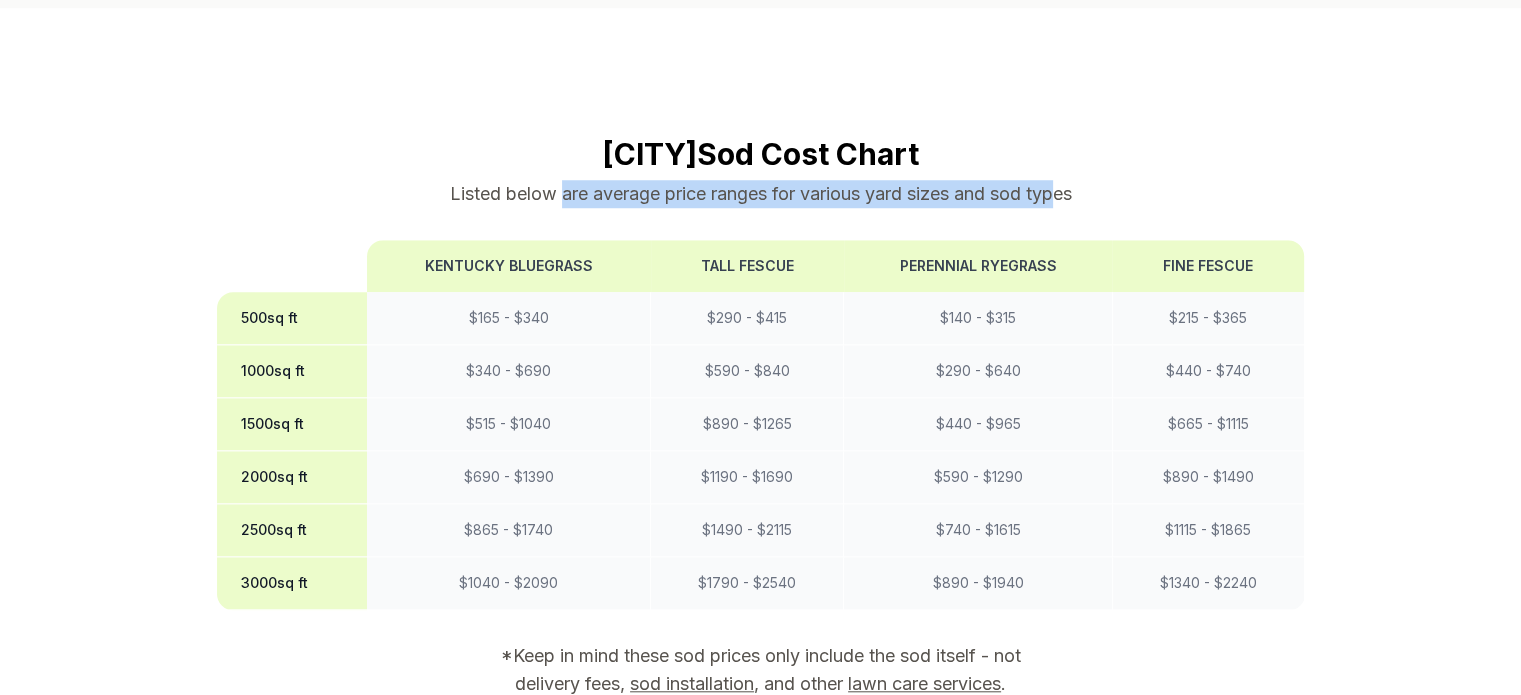 drag, startPoint x: 644, startPoint y: 234, endPoint x: 1060, endPoint y: 235, distance: 416.0012 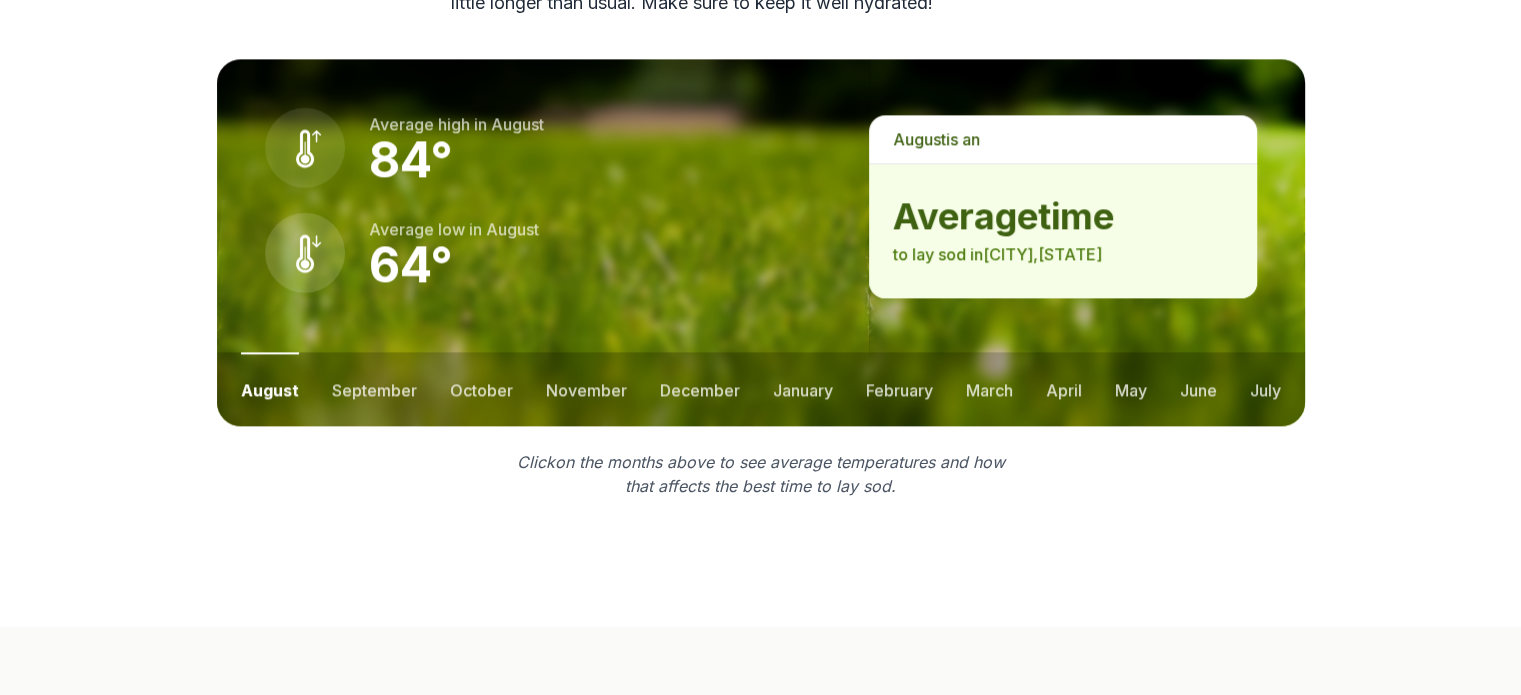 scroll, scrollTop: 2800, scrollLeft: 0, axis: vertical 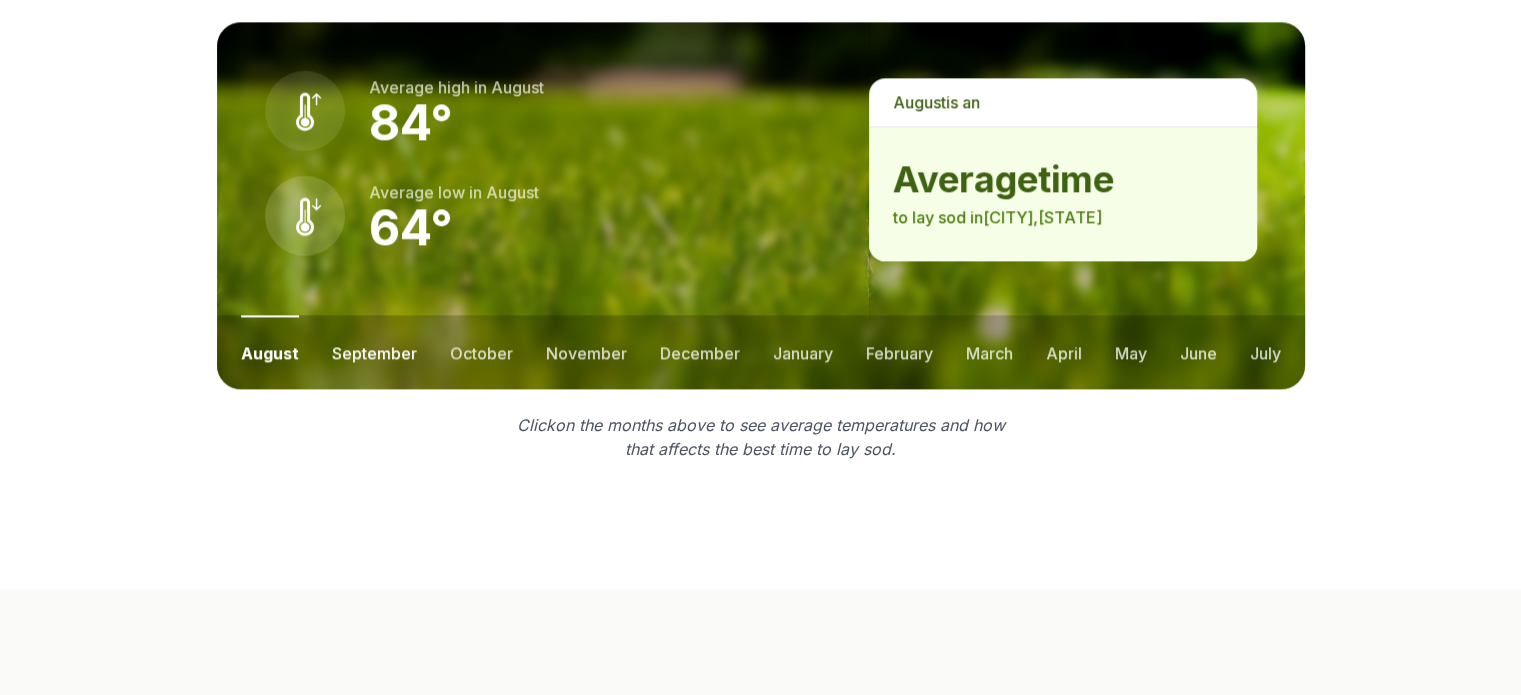 click on "september" at bounding box center [374, 352] 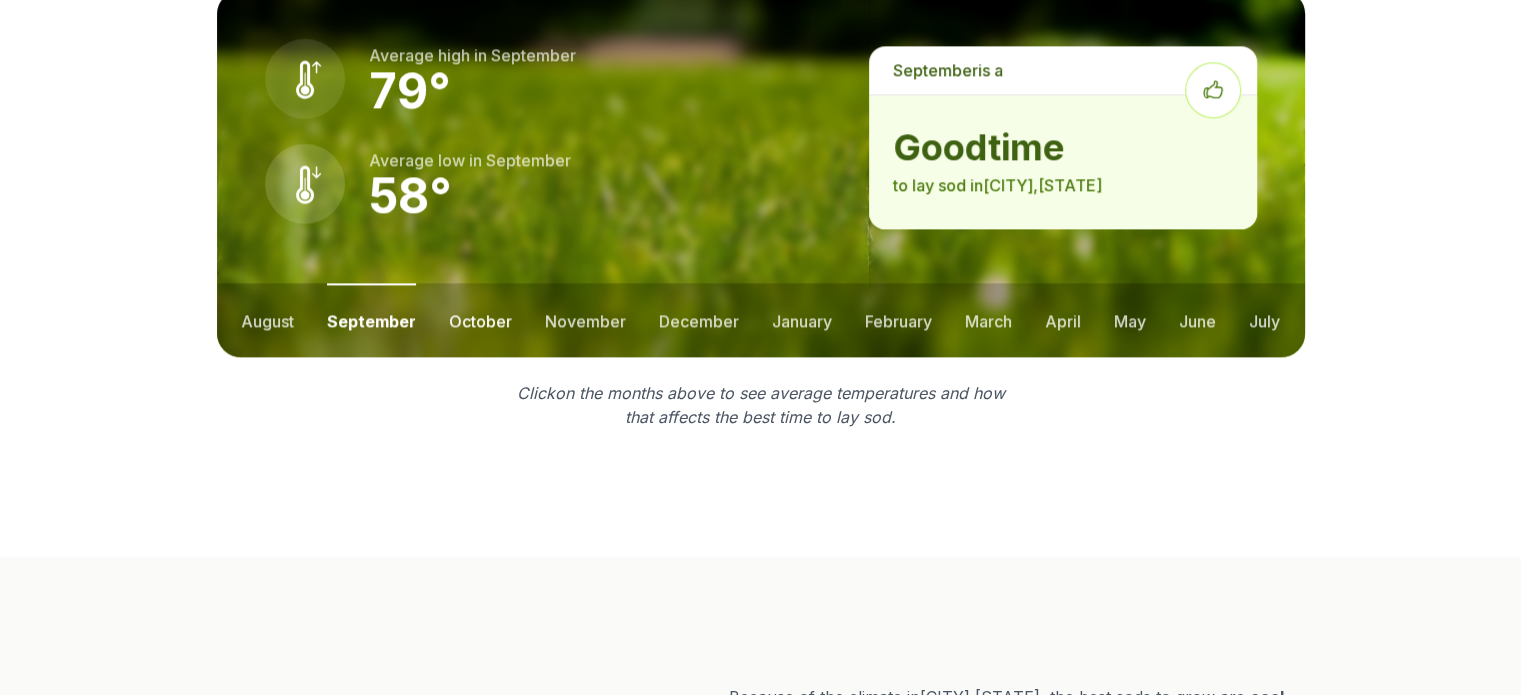 click on "october" at bounding box center (480, 320) 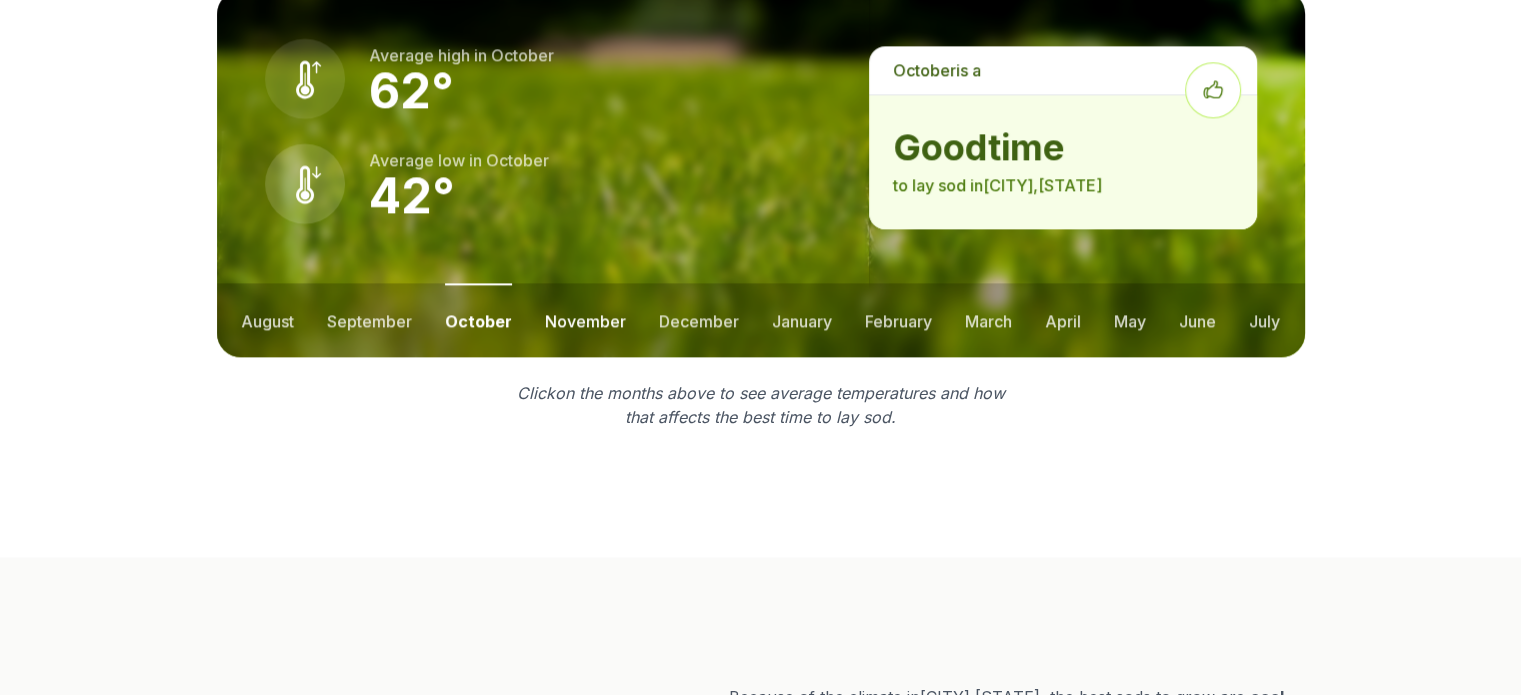 click on "november" at bounding box center [585, 320] 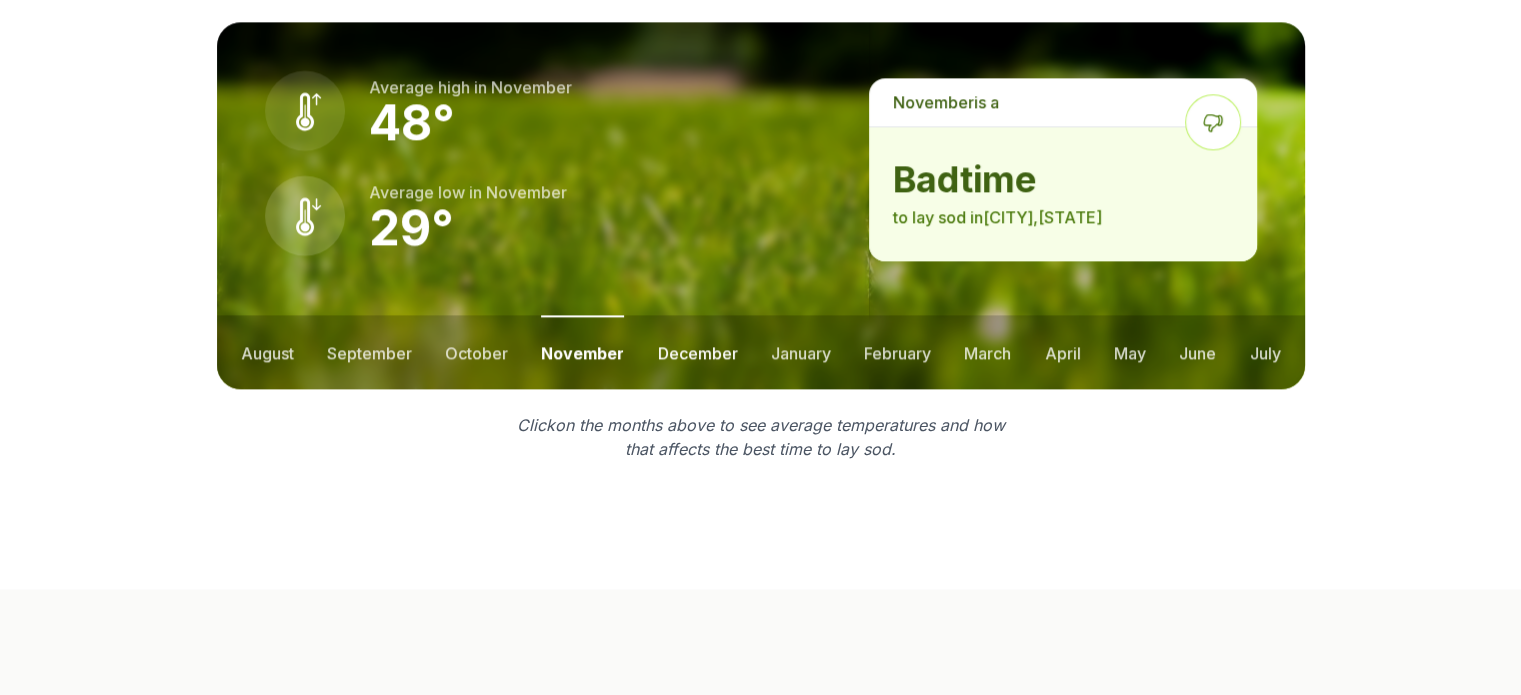 click on "december" at bounding box center (698, 352) 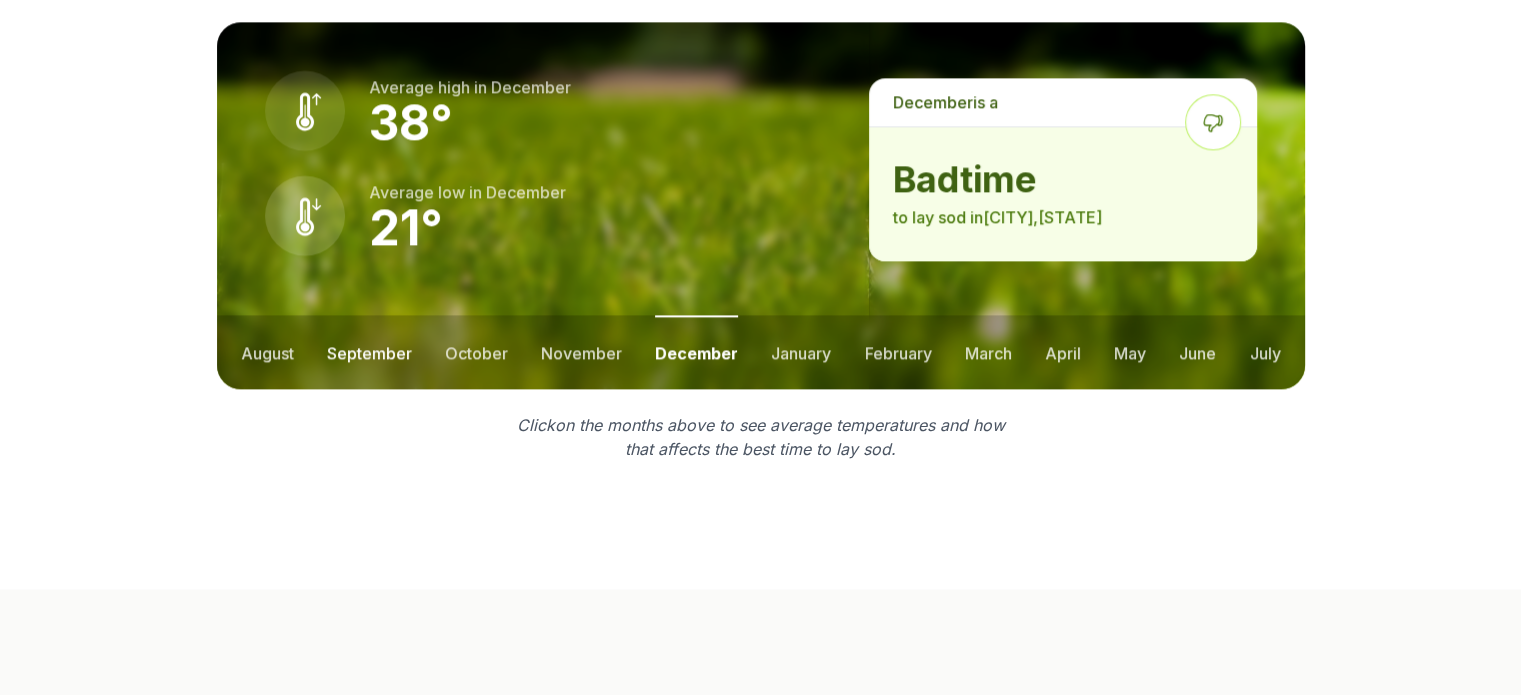 click on "september" at bounding box center [369, 352] 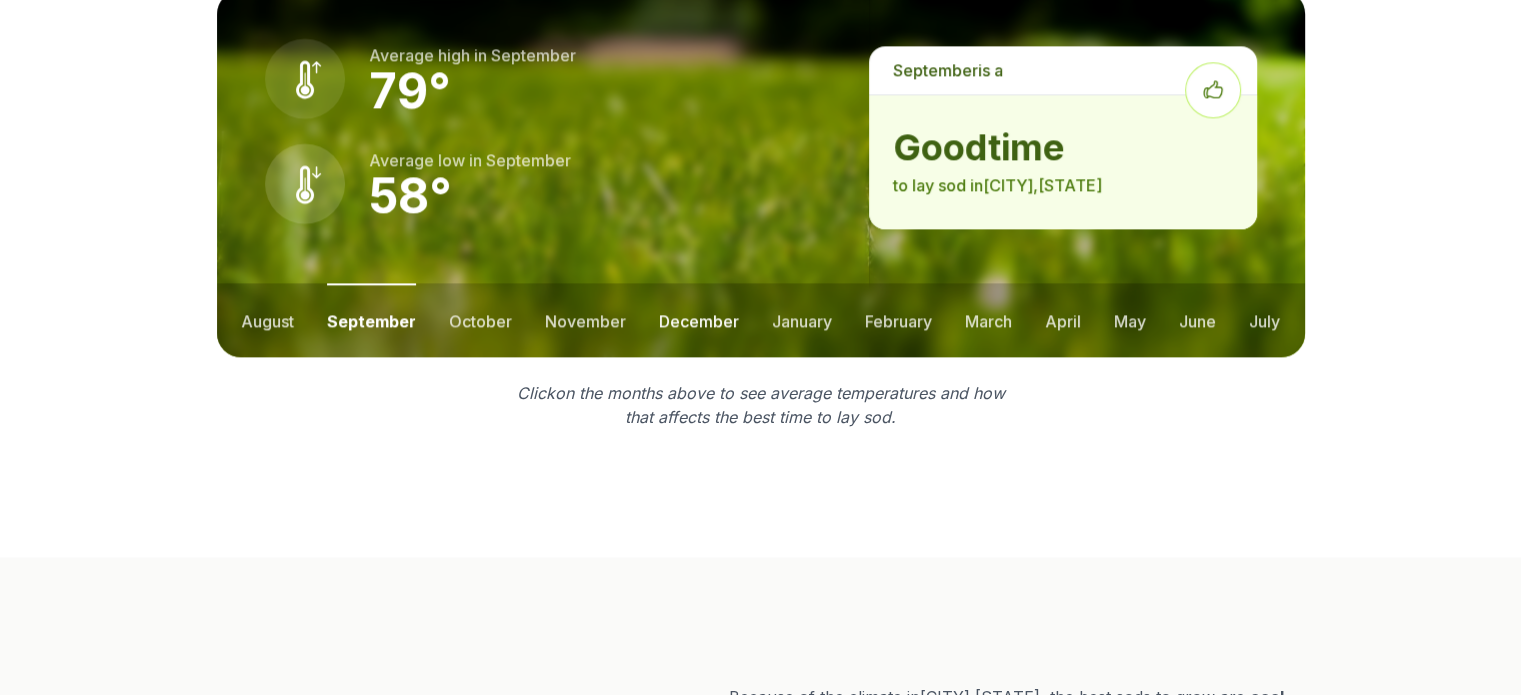 click on "december" at bounding box center [699, 320] 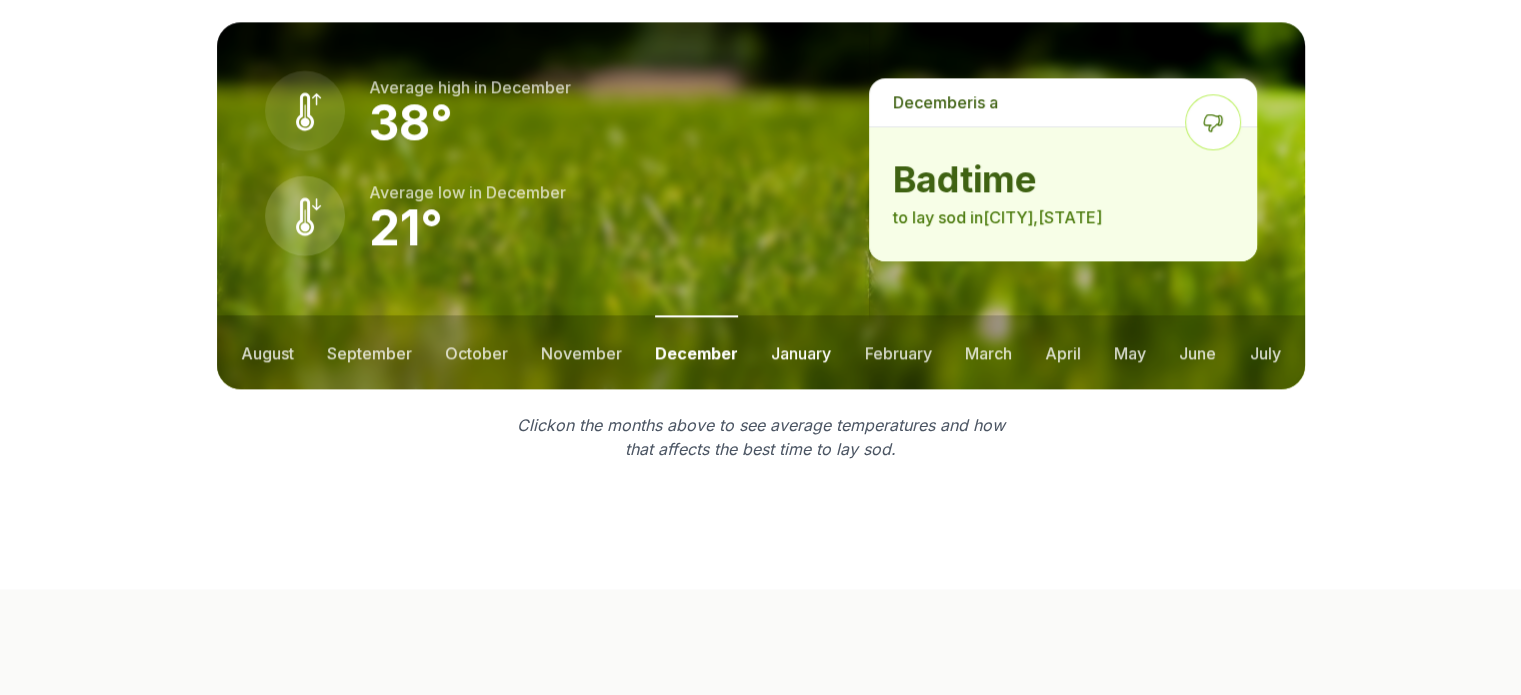 drag, startPoint x: 775, startPoint y: 417, endPoint x: 797, endPoint y: 419, distance: 22.090721 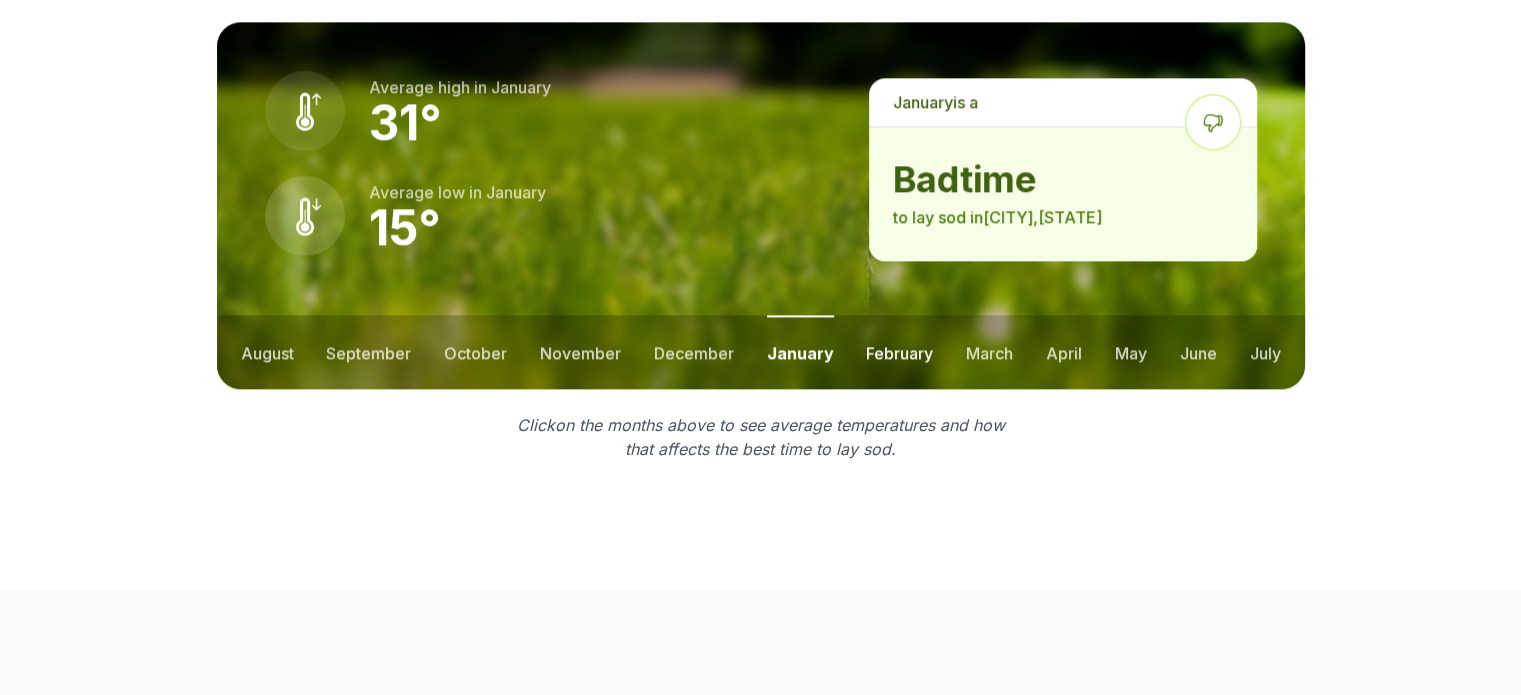click on "february" at bounding box center (899, 352) 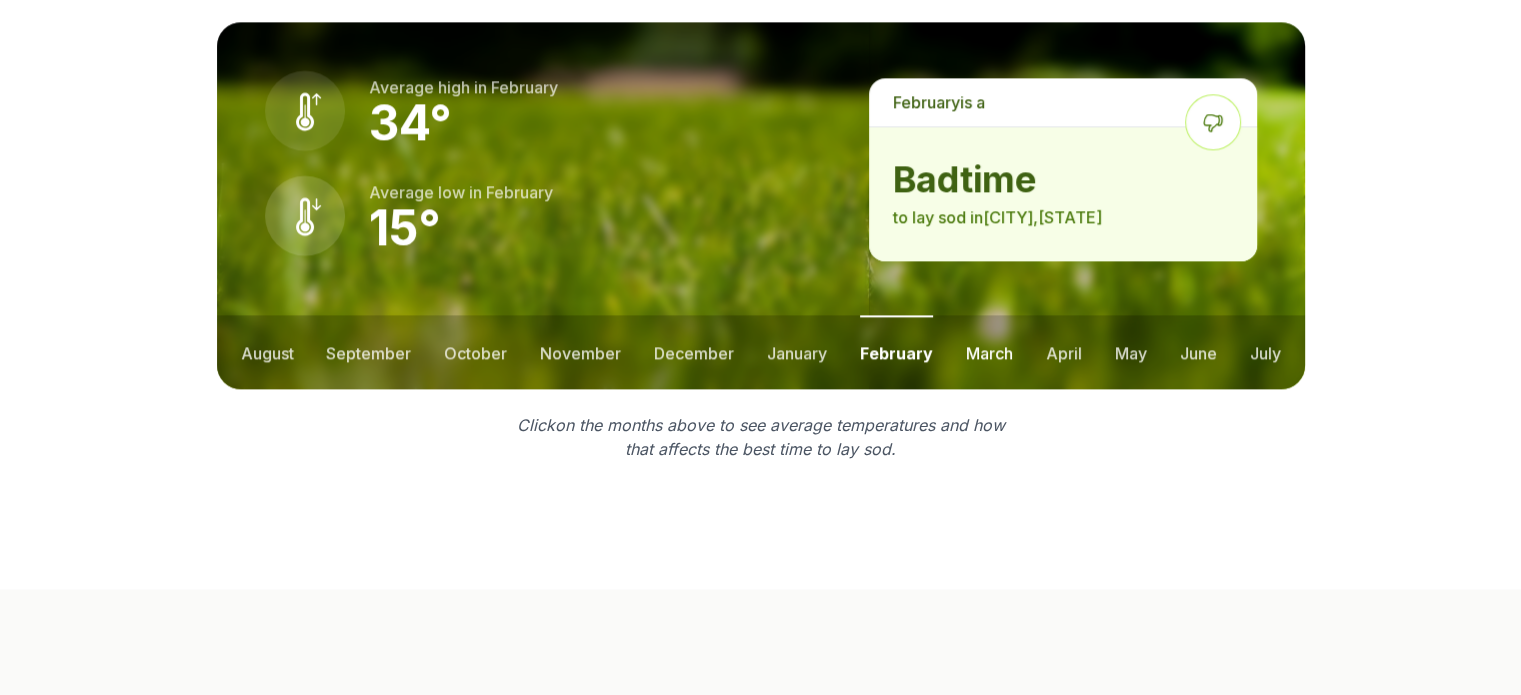 click on "march" at bounding box center [989, 352] 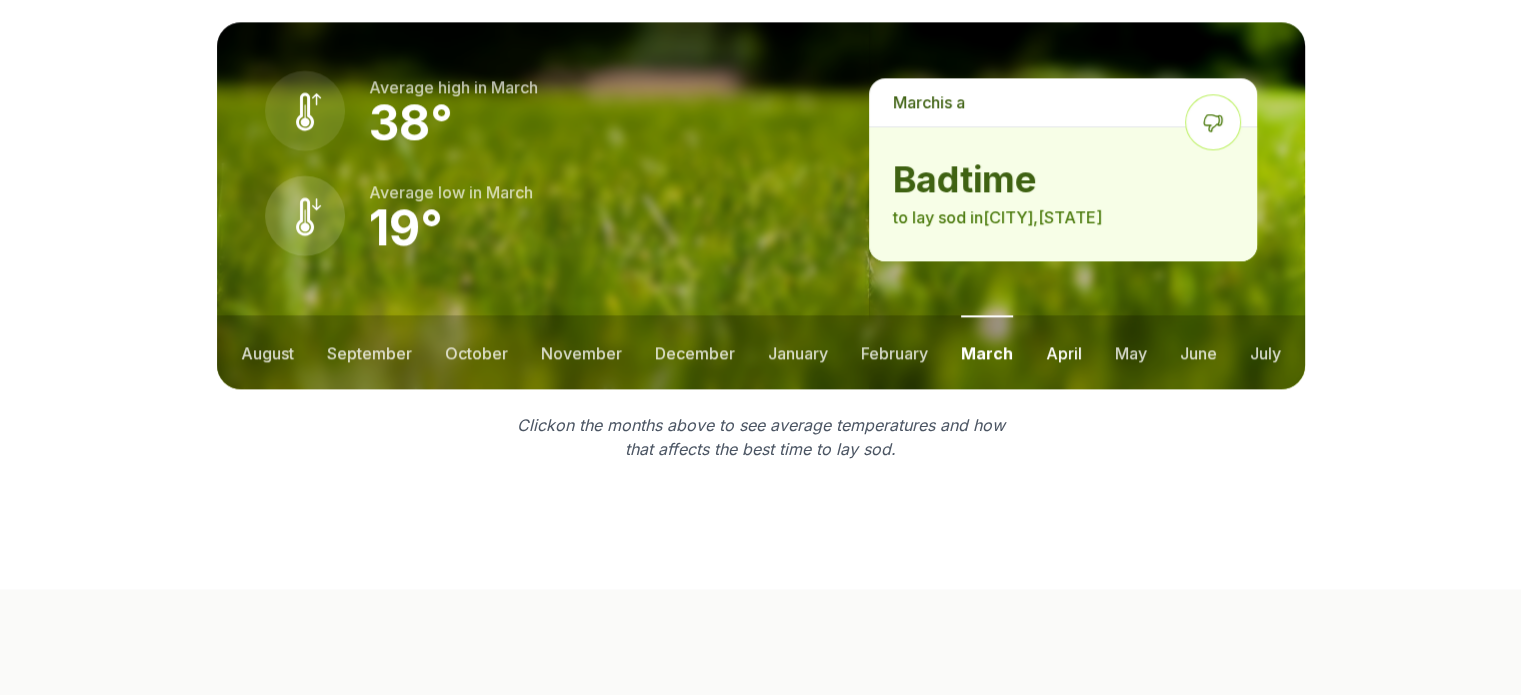 click on "april" at bounding box center [1064, 352] 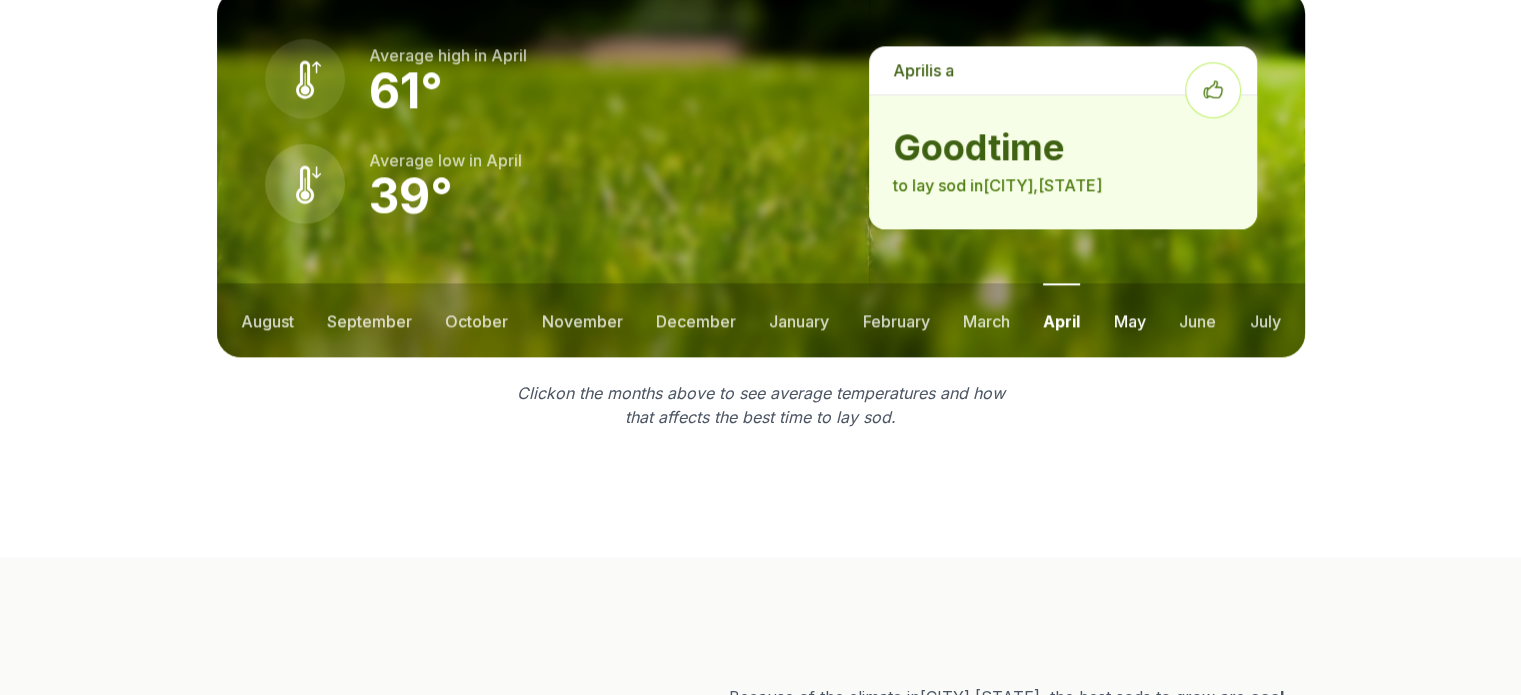 click on "may" at bounding box center (1130, 320) 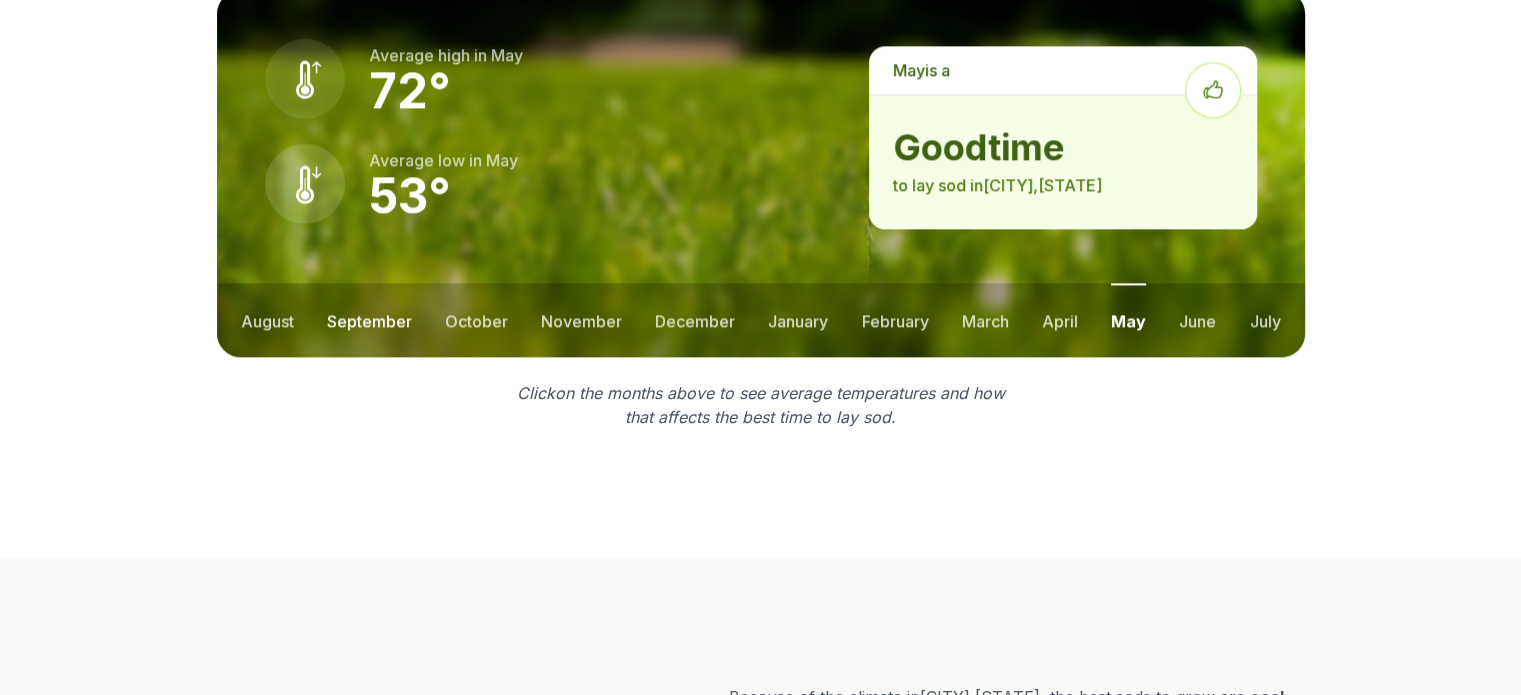 click on "september" at bounding box center (369, 320) 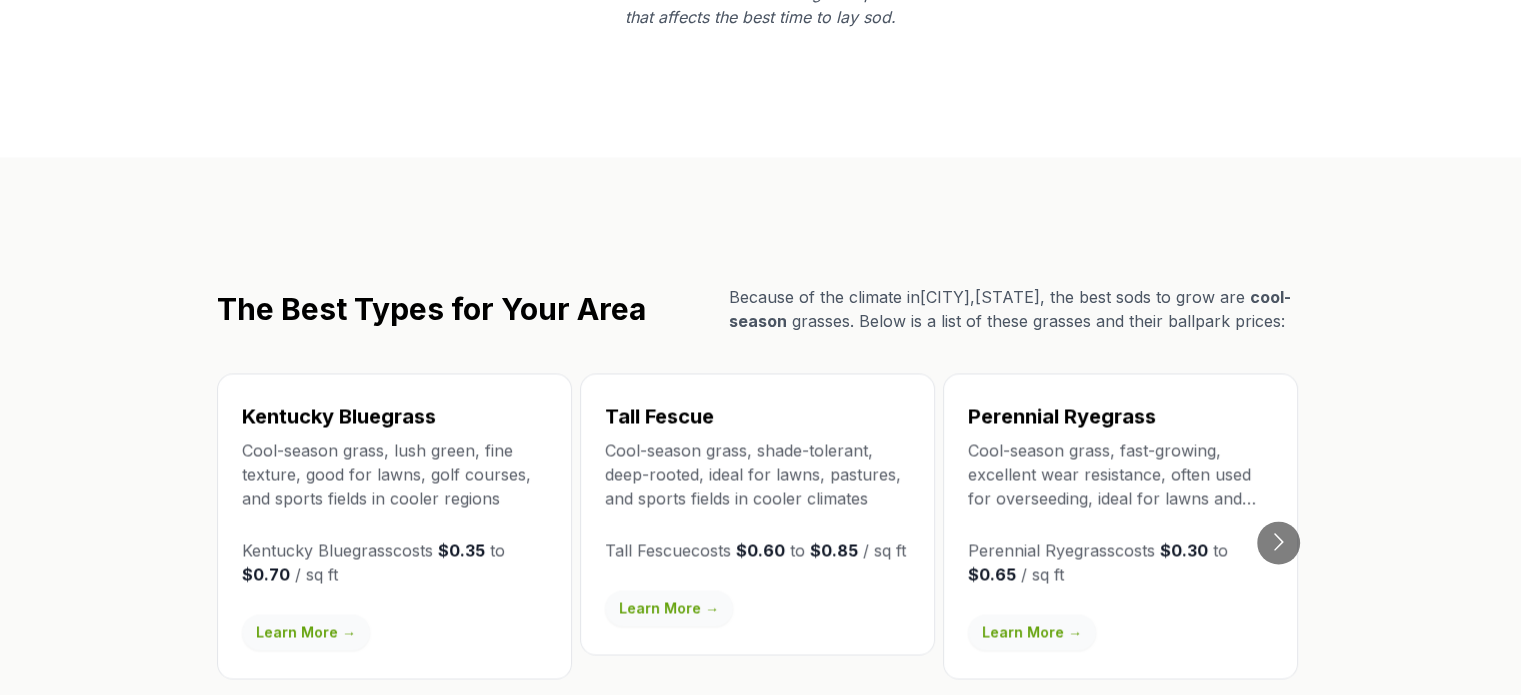 scroll, scrollTop: 3333, scrollLeft: 0, axis: vertical 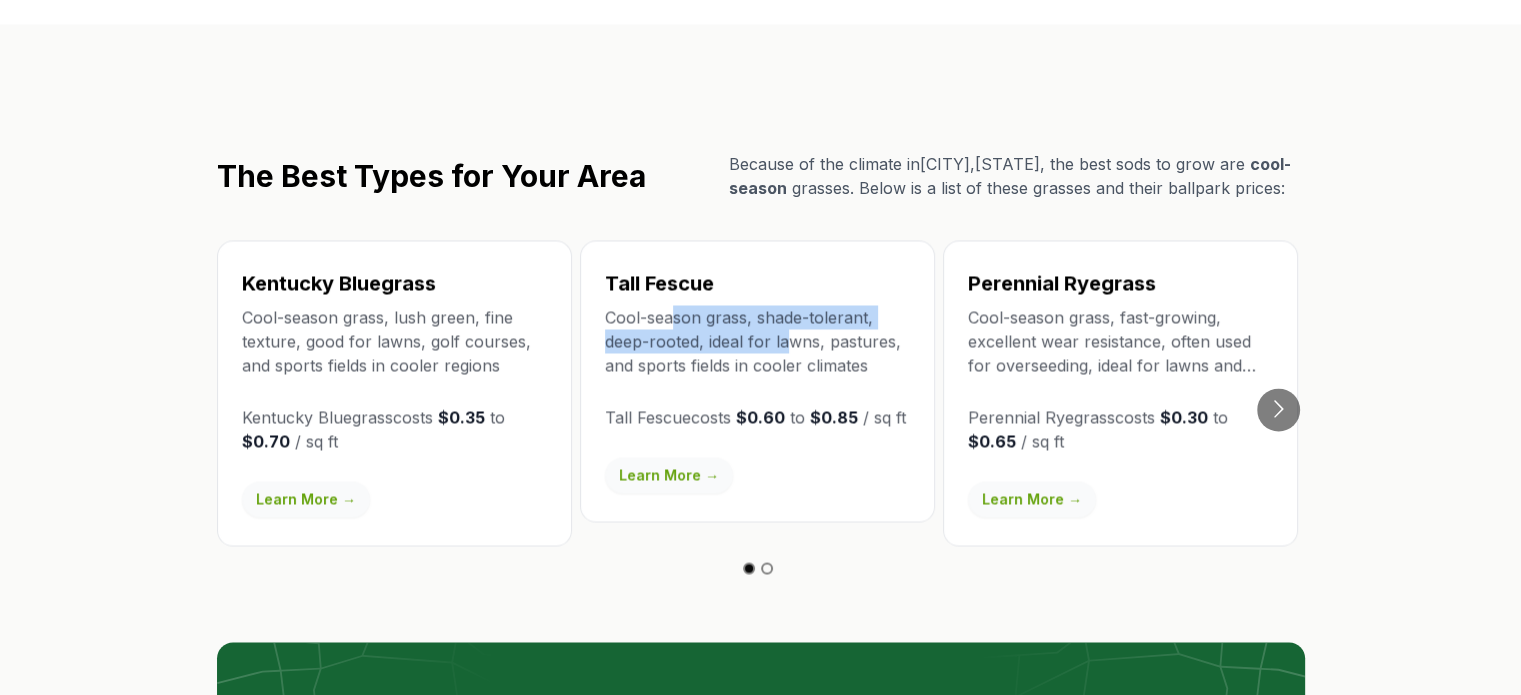 drag, startPoint x: 674, startPoint y: 382, endPoint x: 785, endPoint y: 413, distance: 115.24756 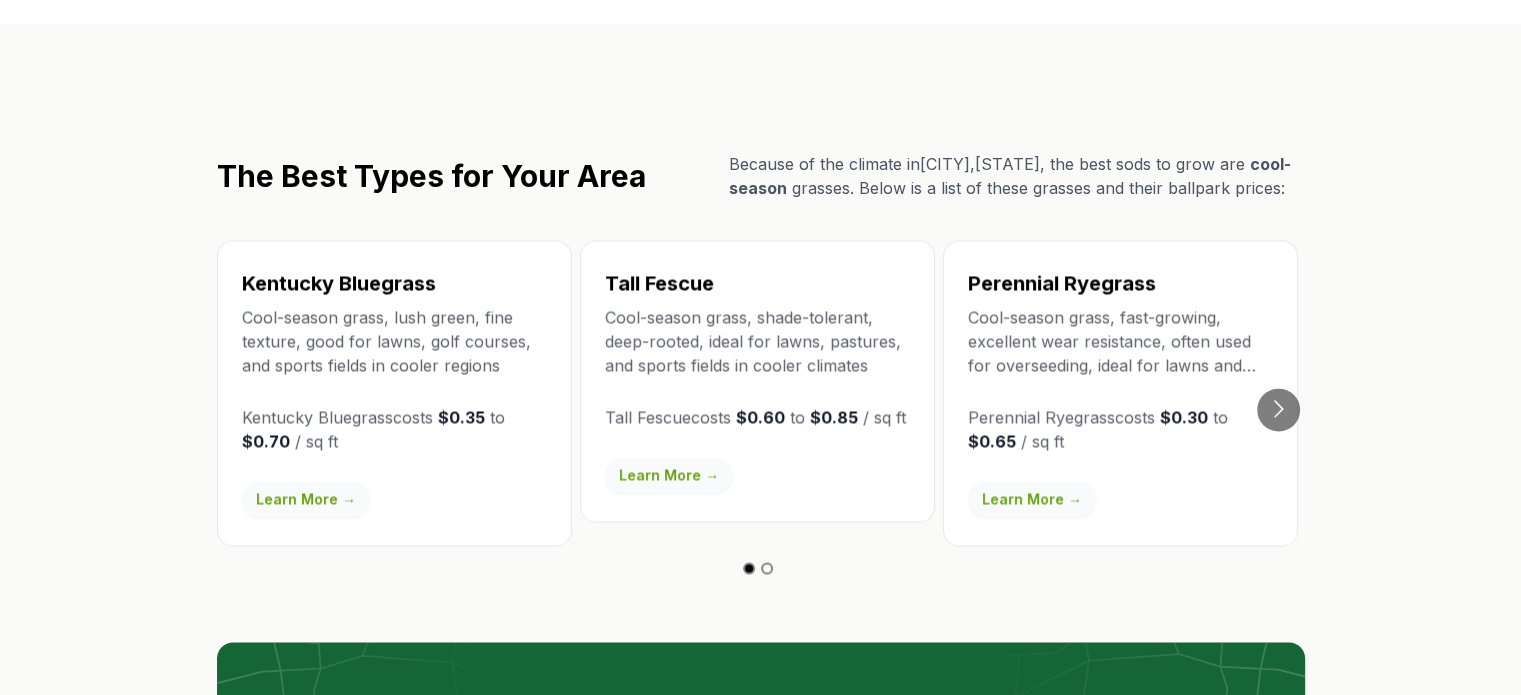 click on "Learn More →" at bounding box center (306, 499) 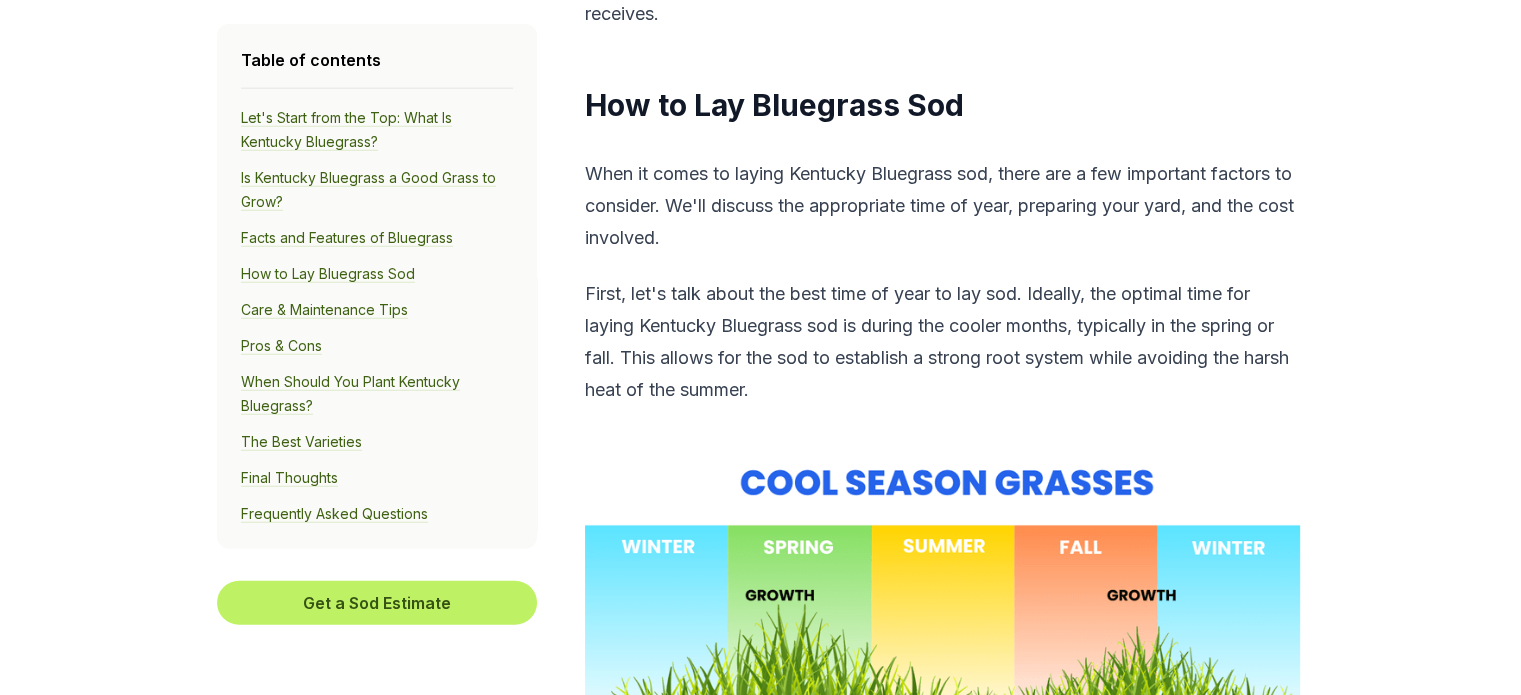scroll, scrollTop: 4666, scrollLeft: 0, axis: vertical 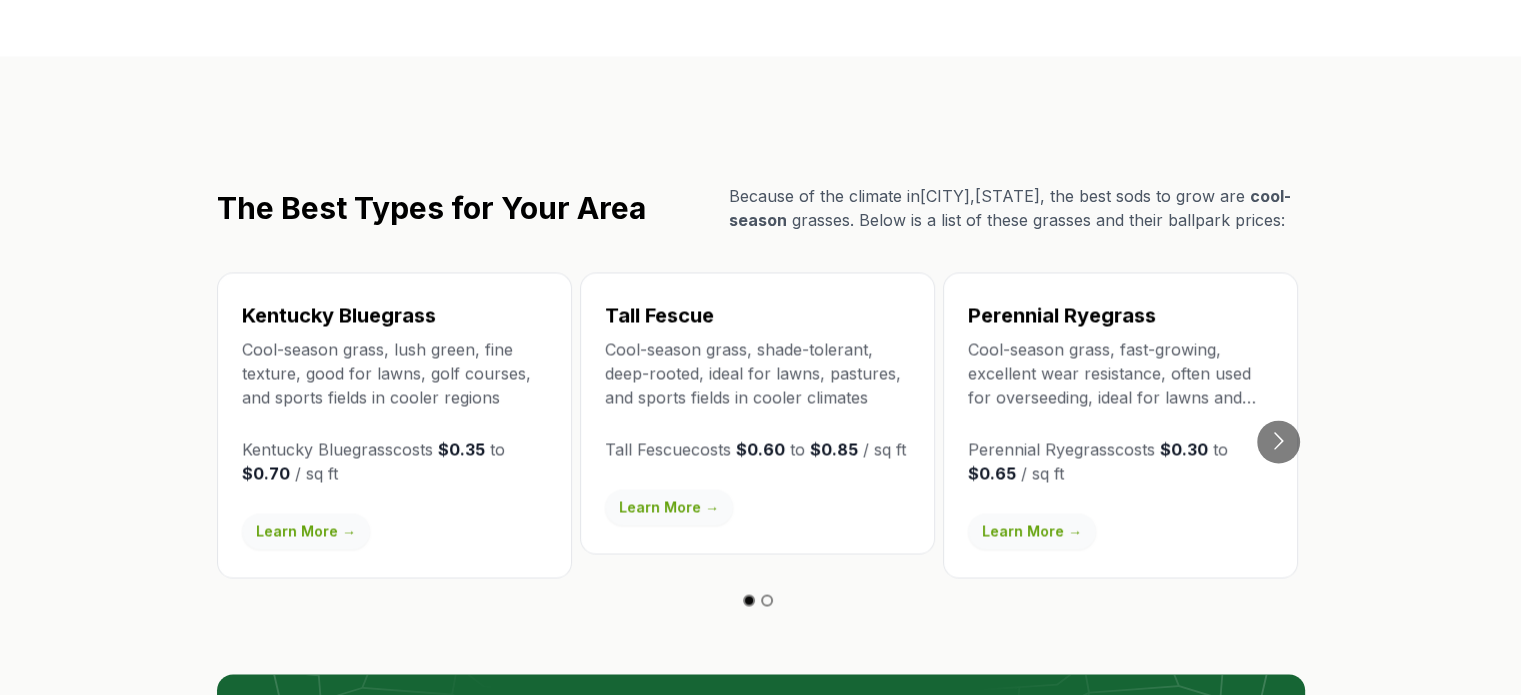 click on "Learn More →" at bounding box center [669, 507] 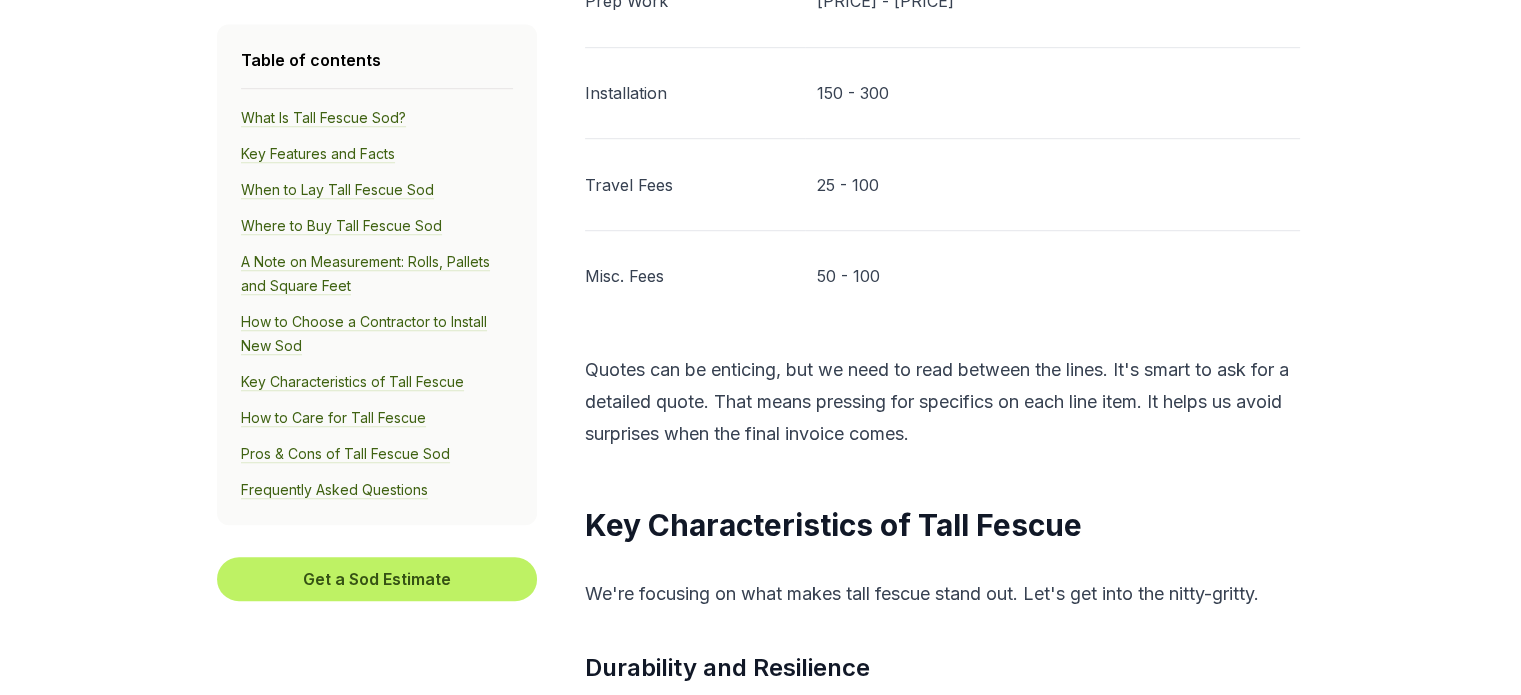 scroll, scrollTop: 9066, scrollLeft: 0, axis: vertical 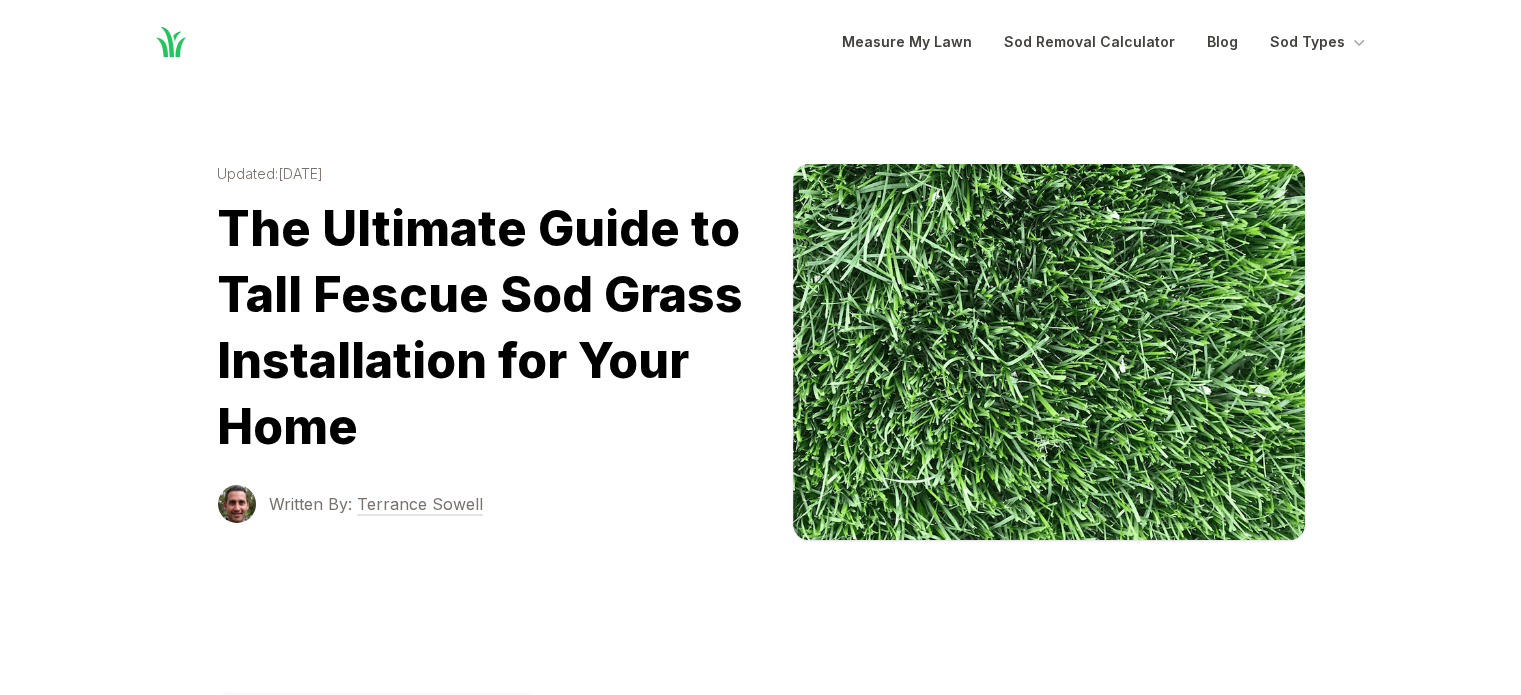 drag, startPoint x: 936, startPoint y: 340, endPoint x: 831, endPoint y: -97, distance: 449.43744 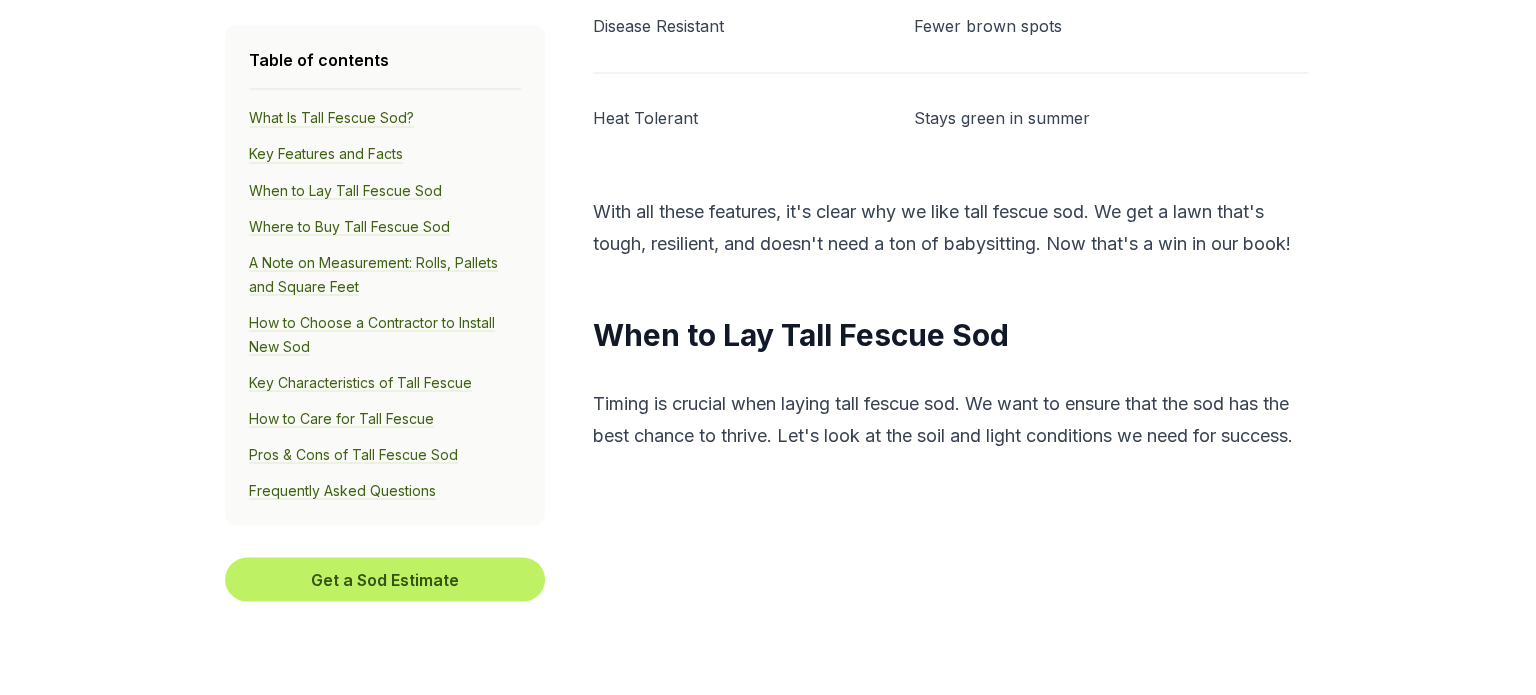 scroll, scrollTop: 4000, scrollLeft: 0, axis: vertical 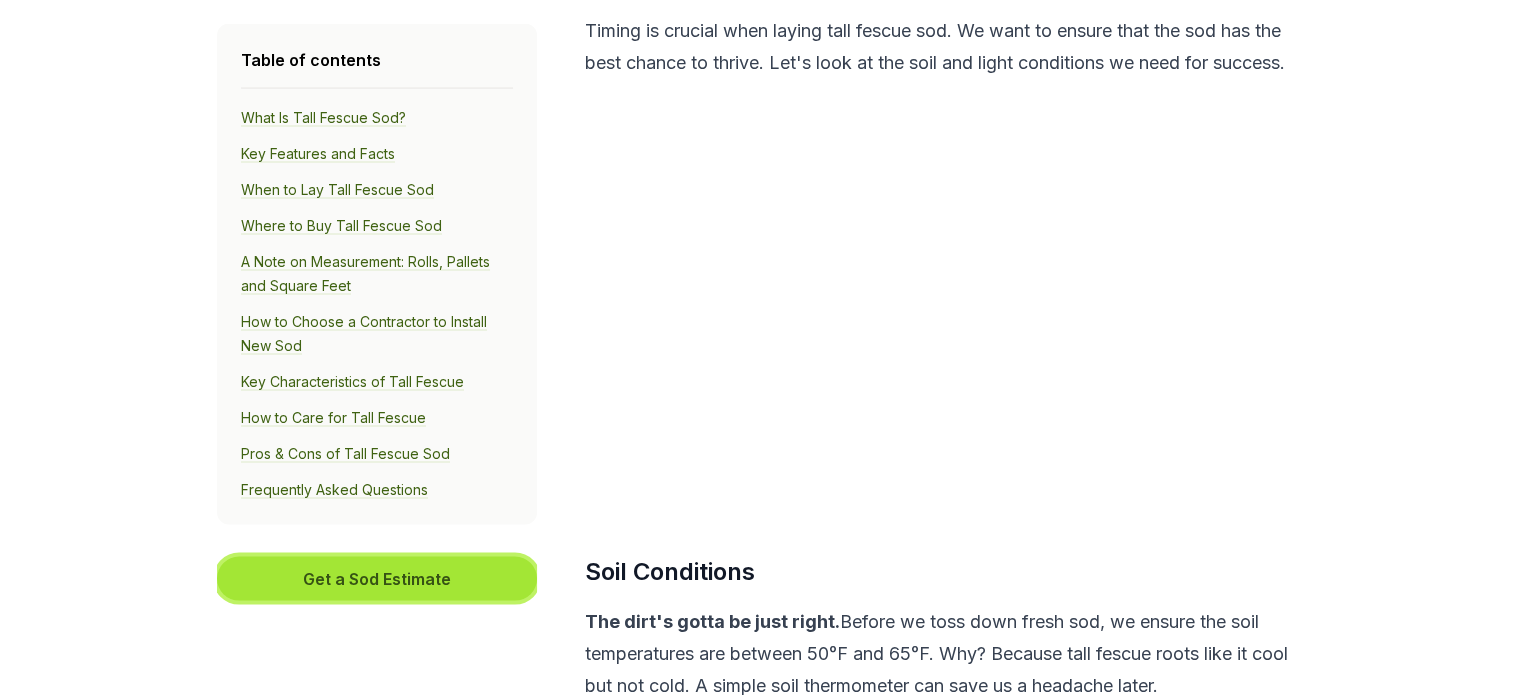 click on "Get a Sod Estimate" at bounding box center [377, 579] 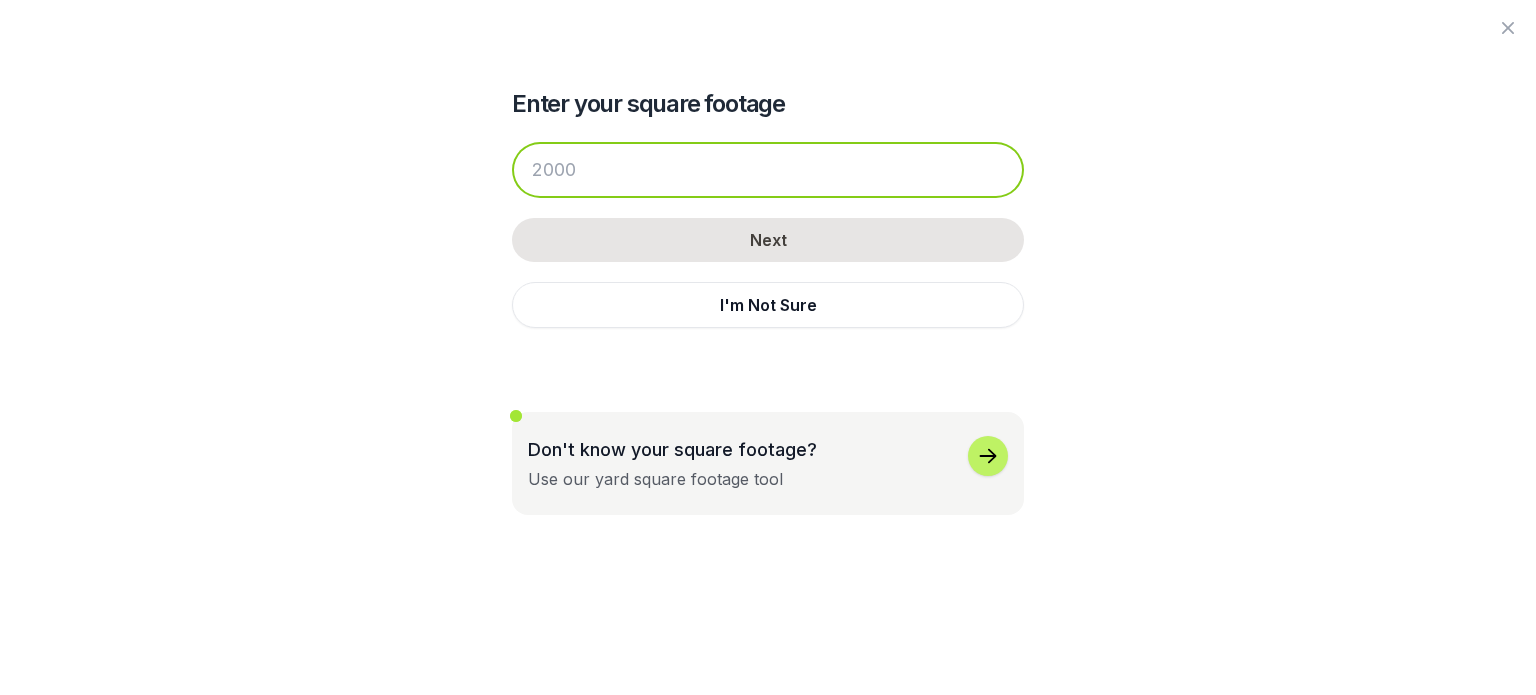 click at bounding box center [768, 170] 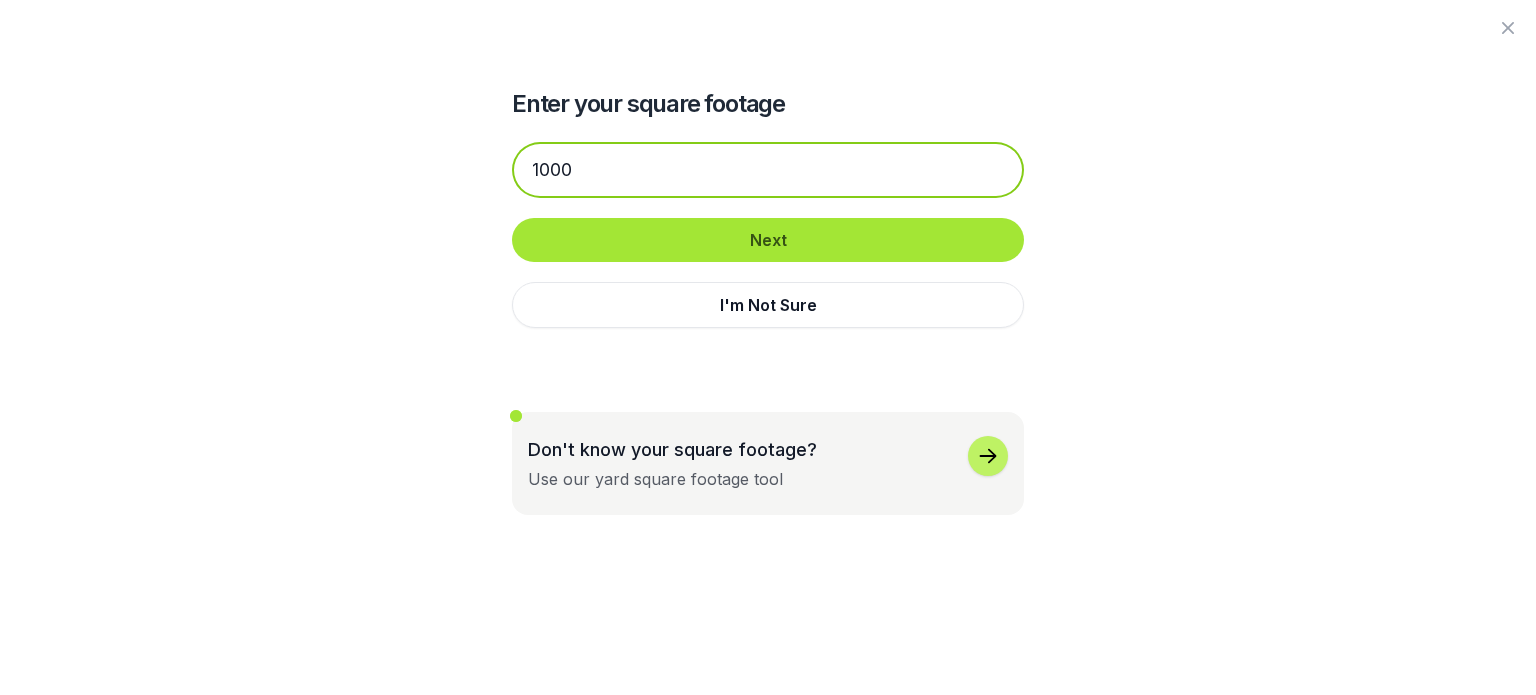 type on "1000" 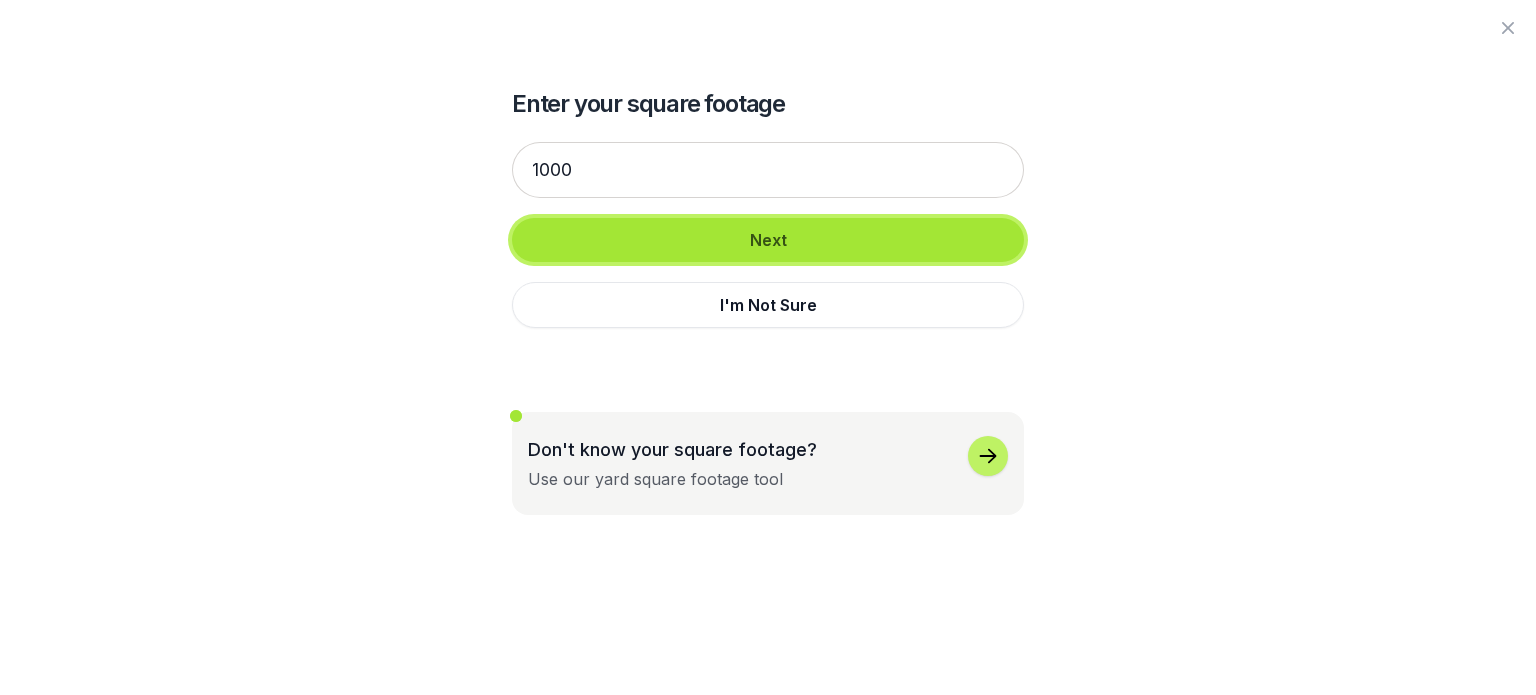 click on "Next" at bounding box center (768, 240) 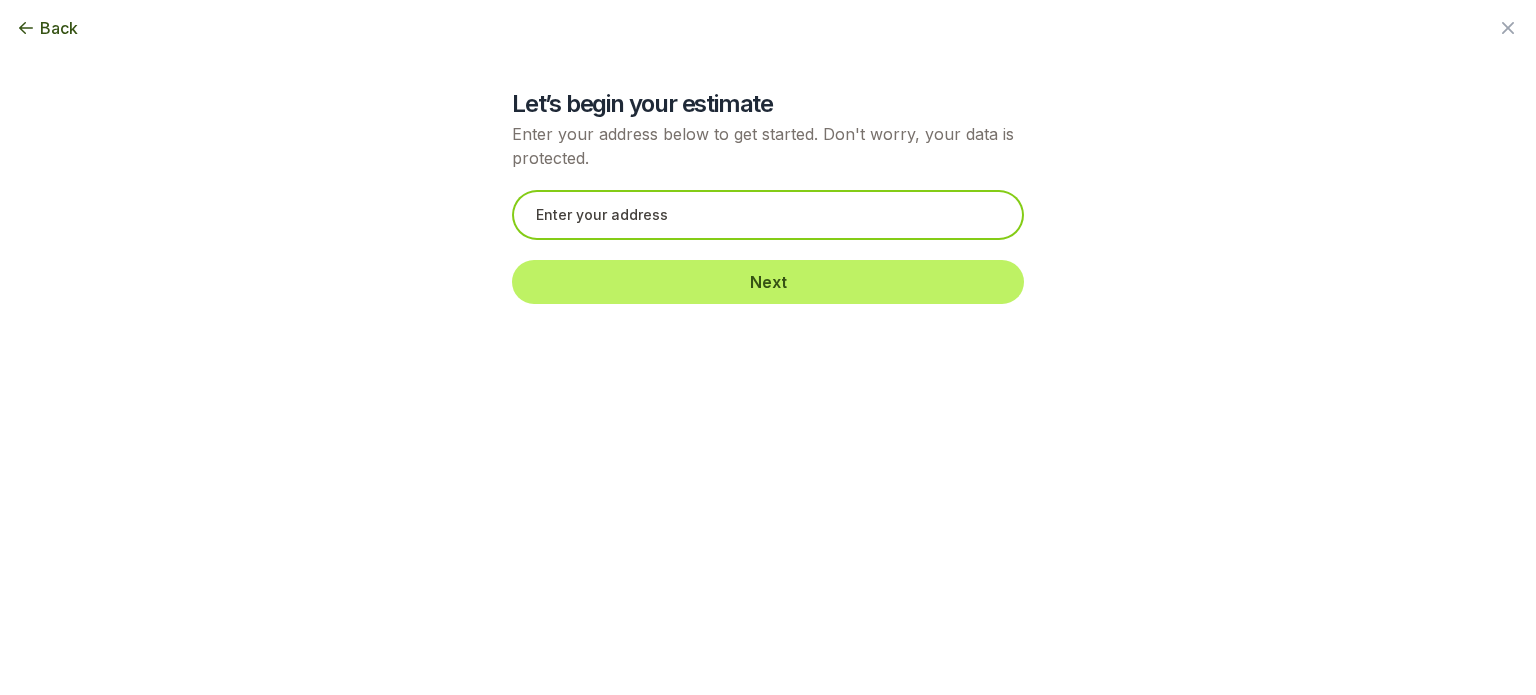 click at bounding box center (768, 215) 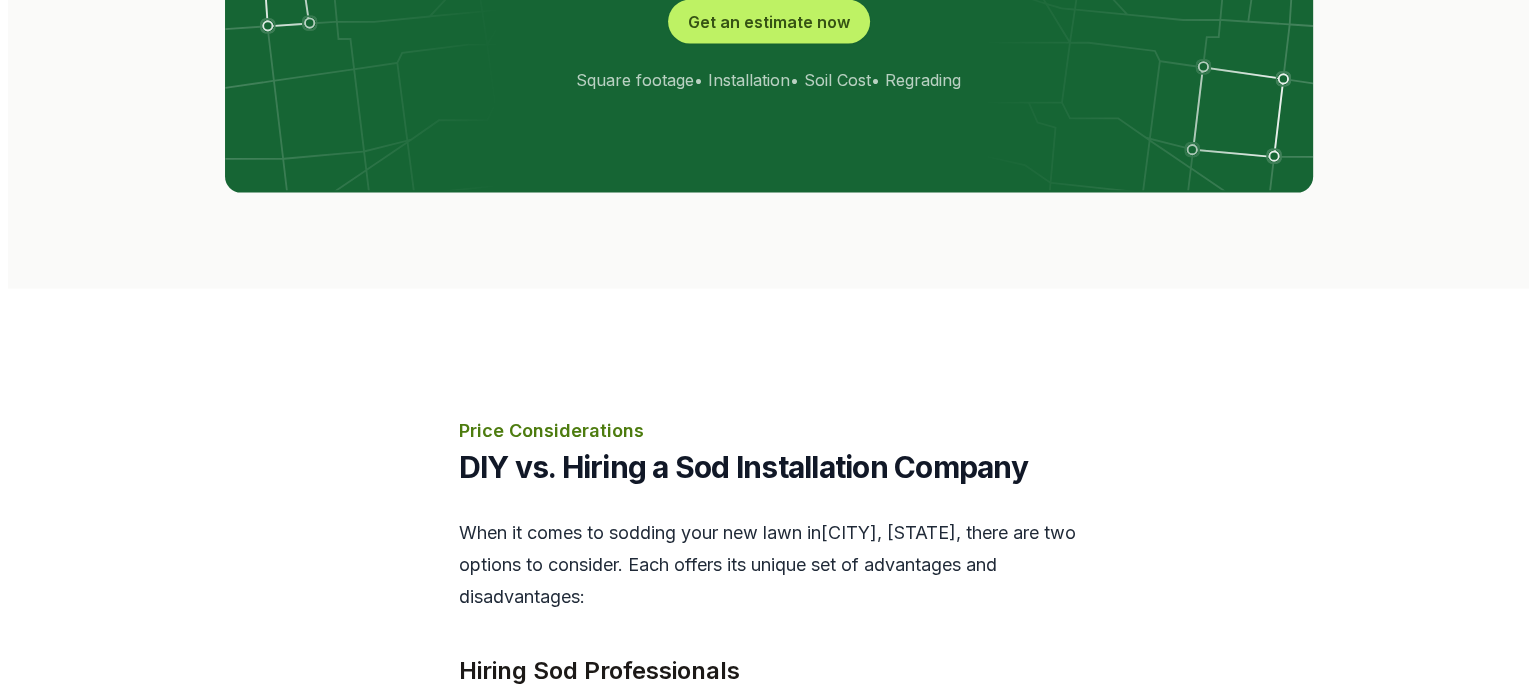 scroll, scrollTop: 4133, scrollLeft: 0, axis: vertical 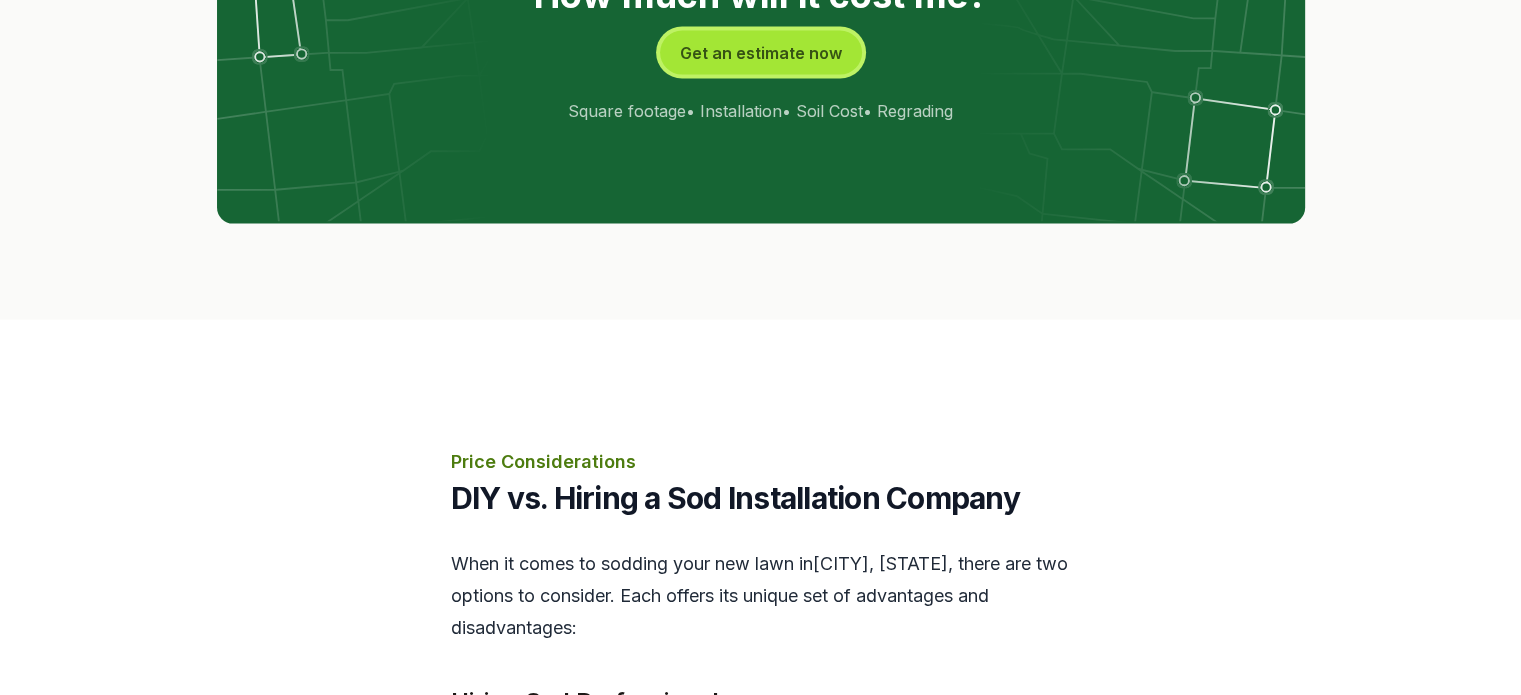 click on "Get an estimate now" at bounding box center [761, 53] 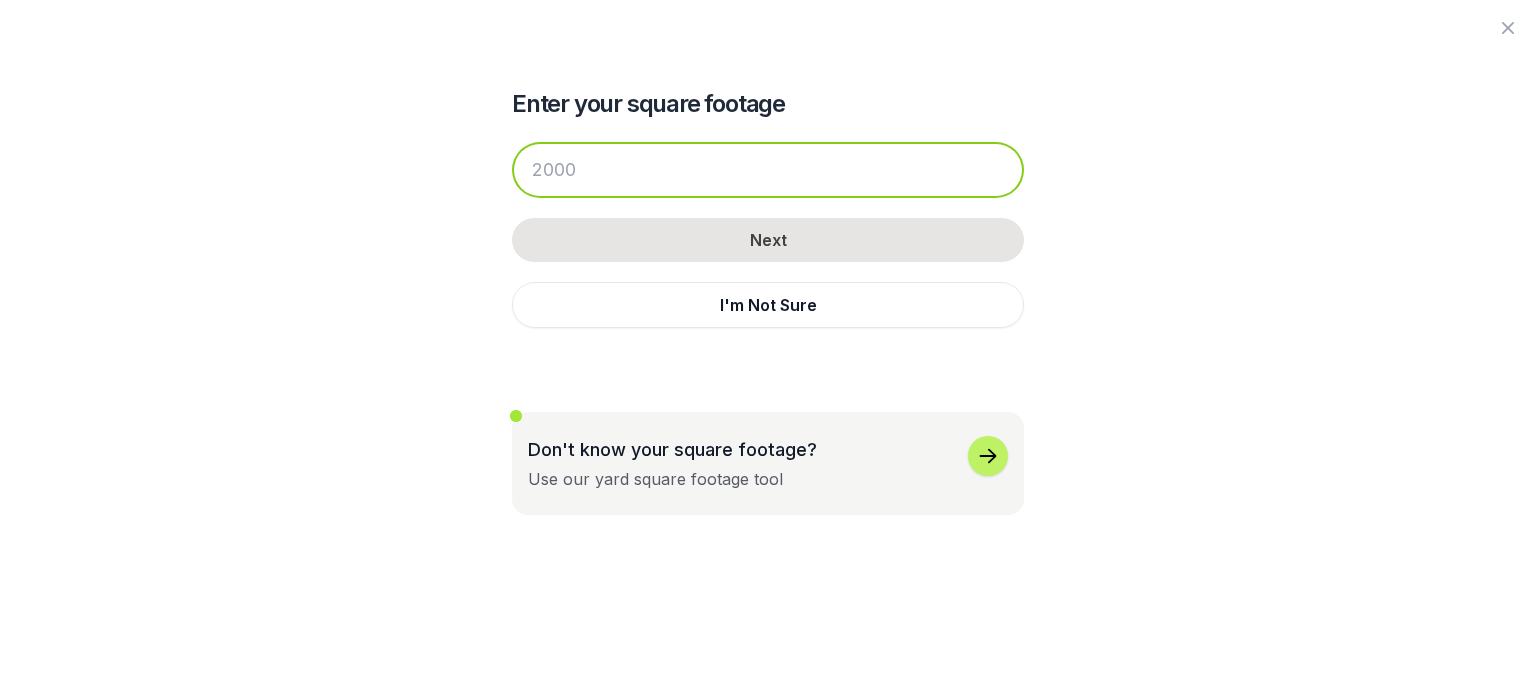 click at bounding box center [768, 170] 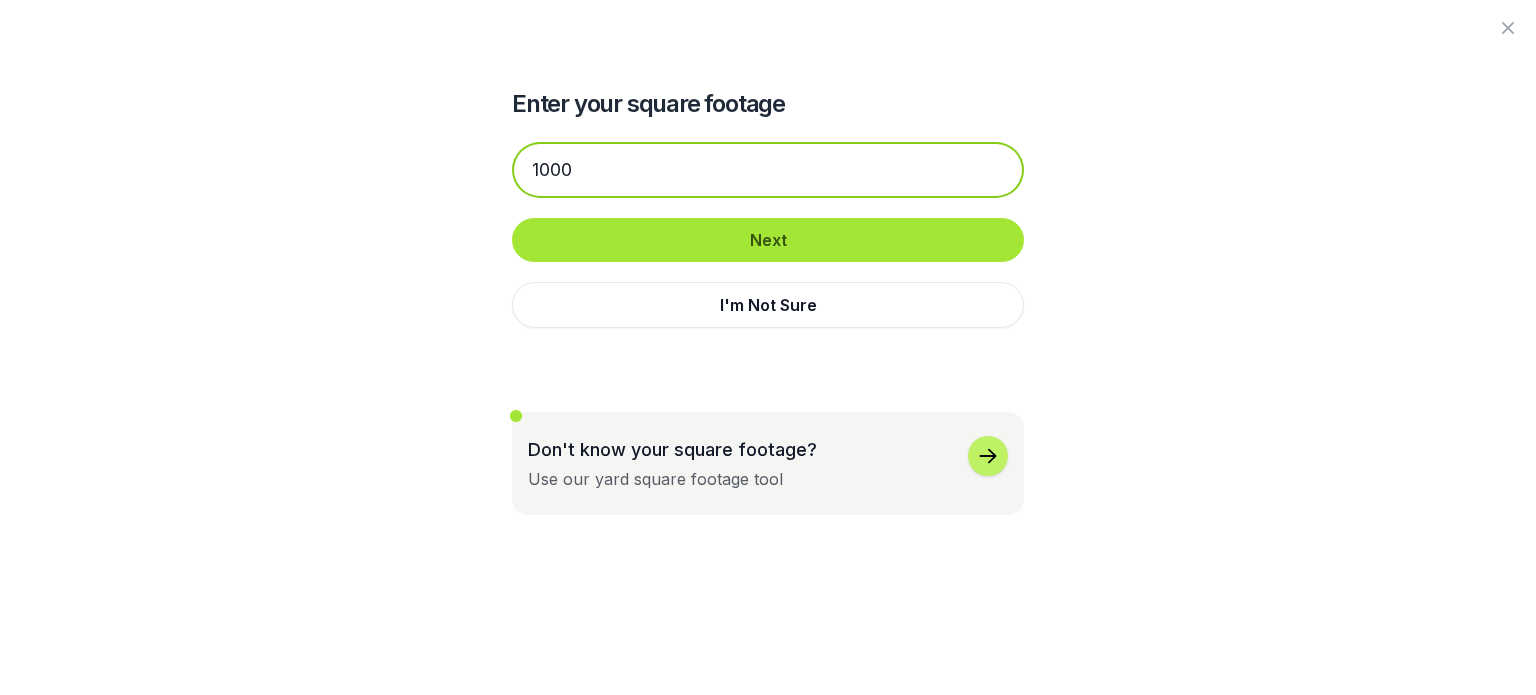type on "1000" 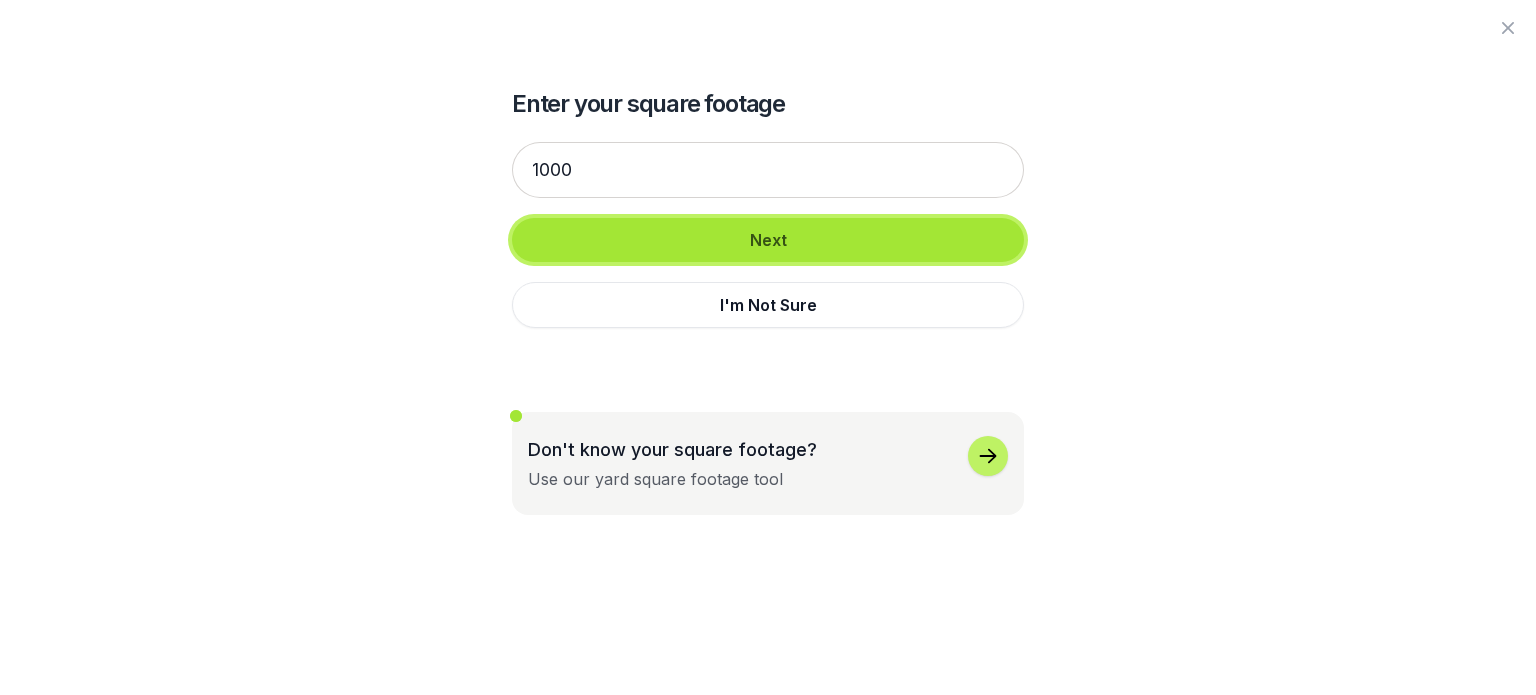 click on "Next" at bounding box center (768, 240) 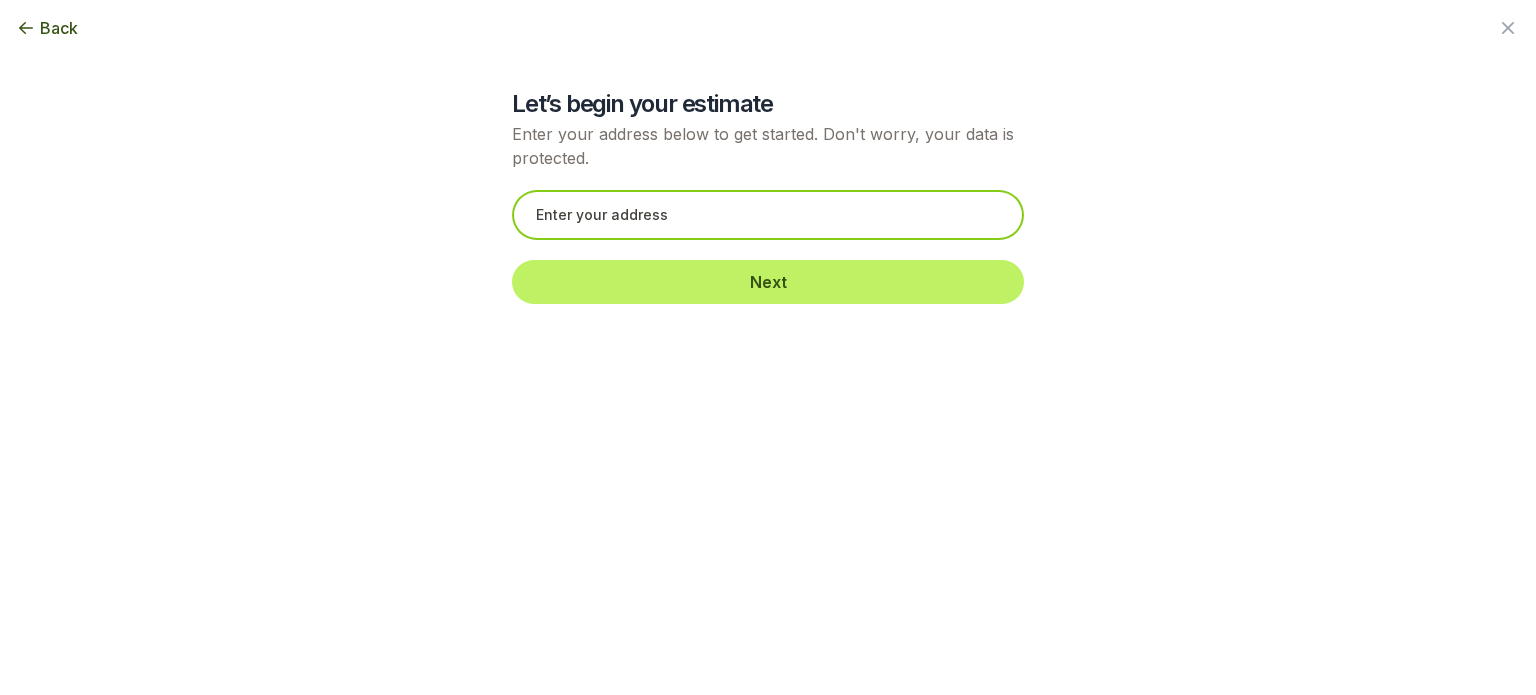 click at bounding box center [768, 215] 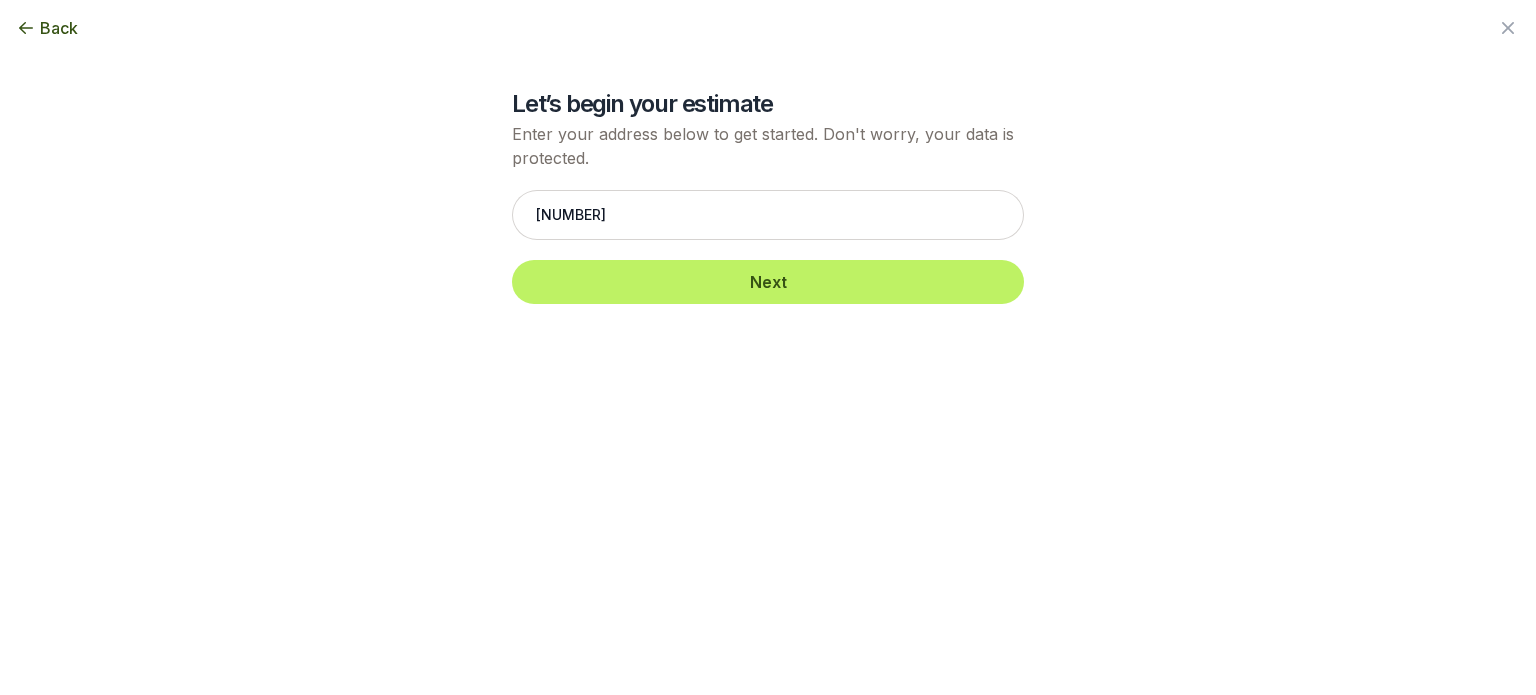 drag, startPoint x: 696, startPoint y: 240, endPoint x: 684, endPoint y: 227, distance: 17.691807 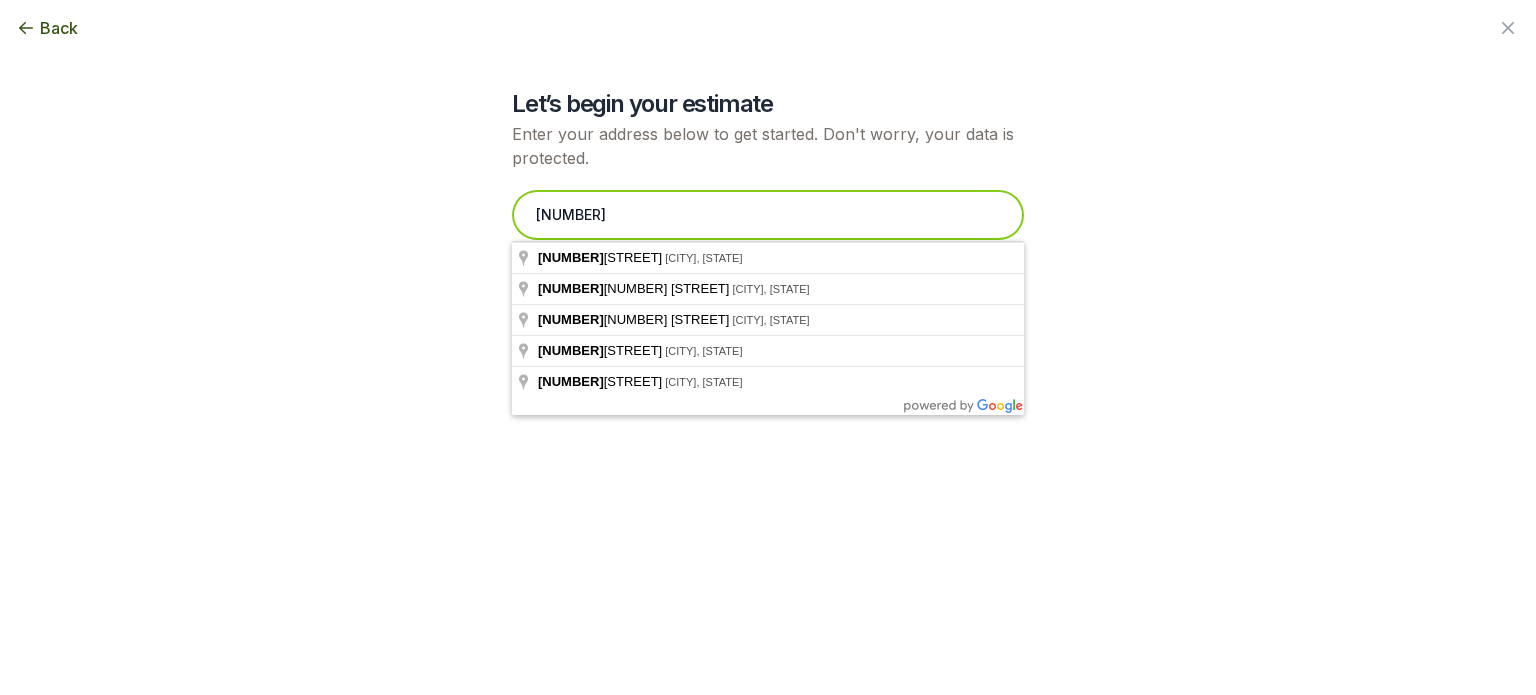click on "[NUMBER]" at bounding box center (768, 215) 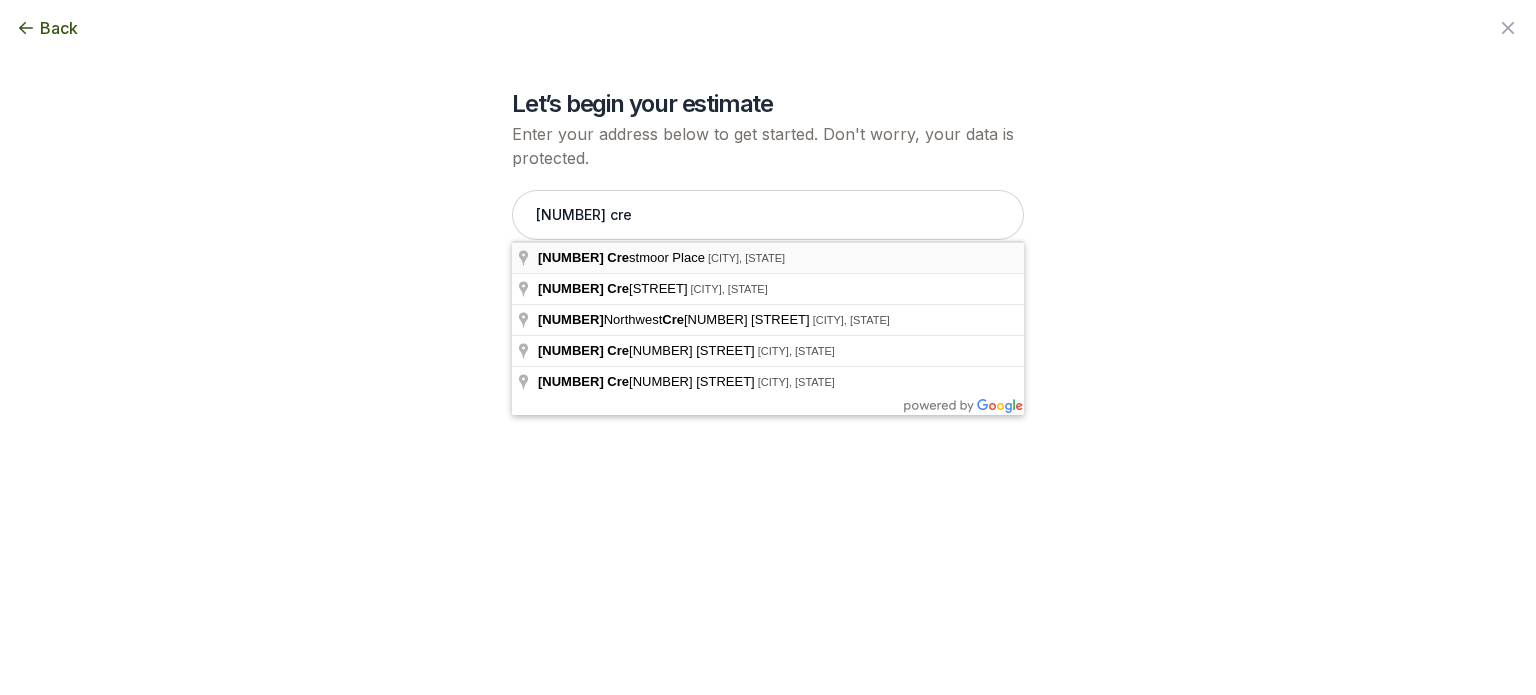 type on "[NUMBER] [STREET], [CITY], [STATE]" 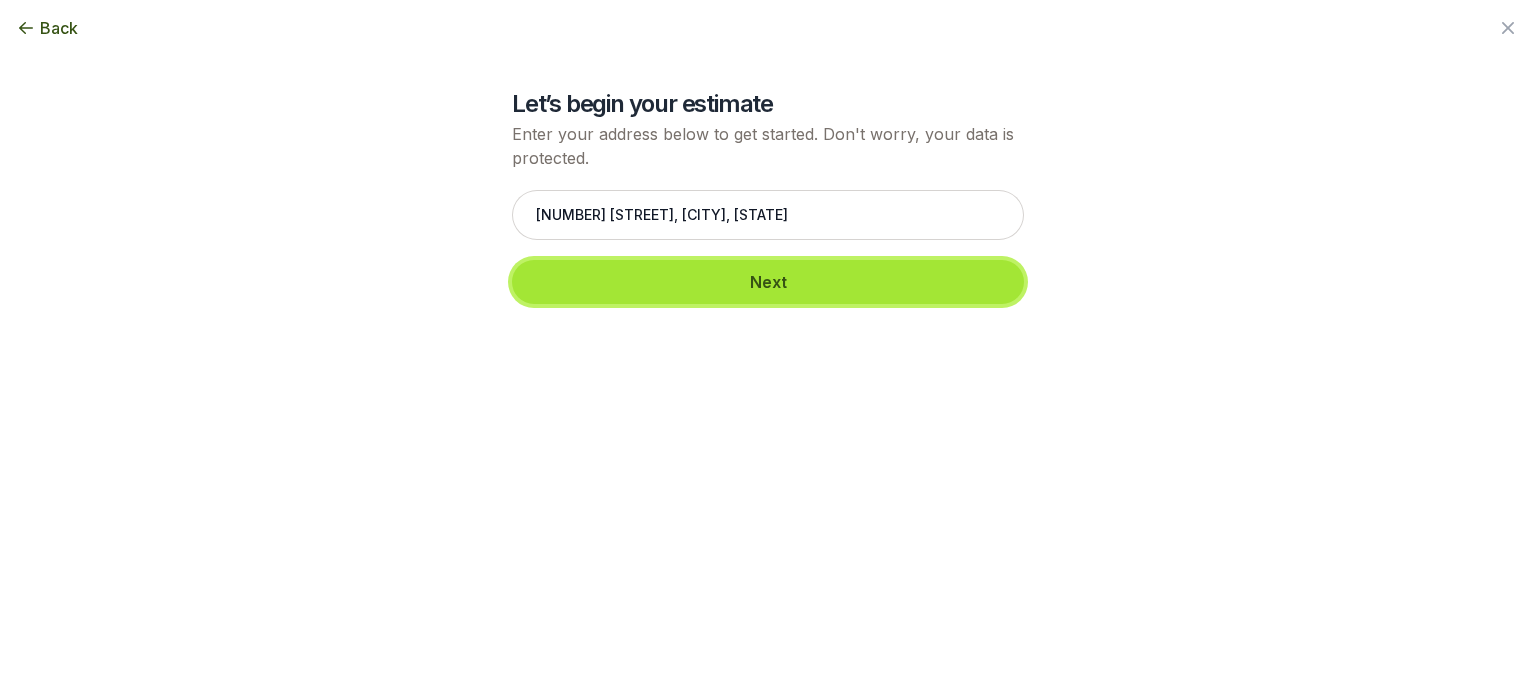 click on "Next" at bounding box center [768, 282] 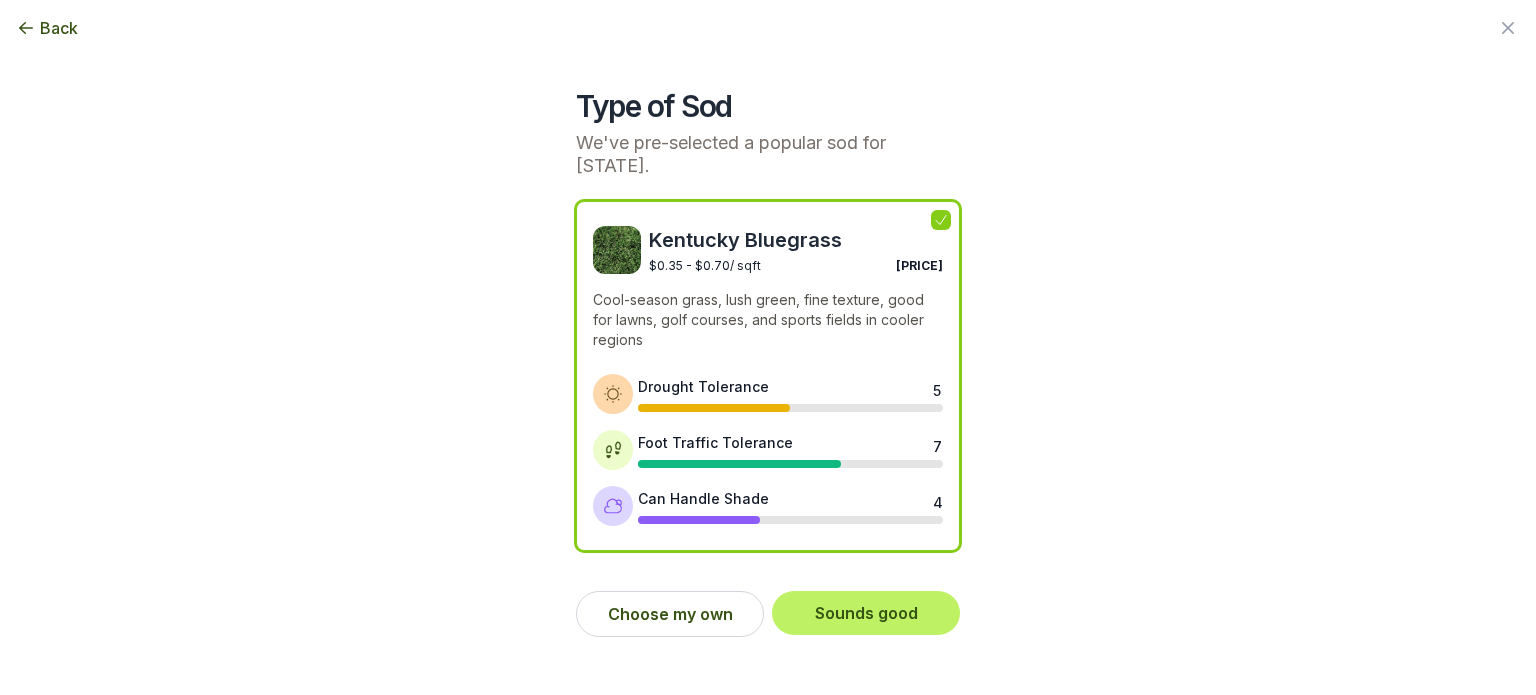 click 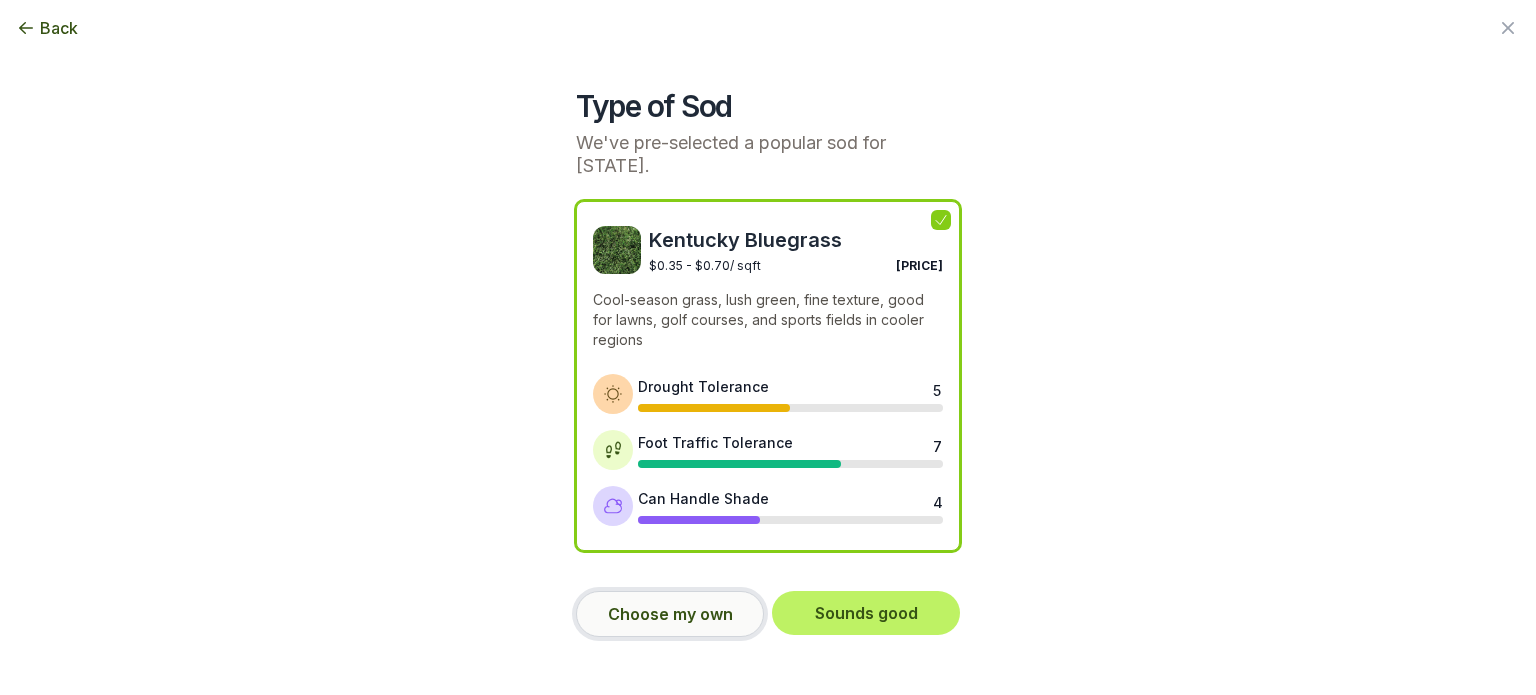 click on "Choose my own" at bounding box center (670, 614) 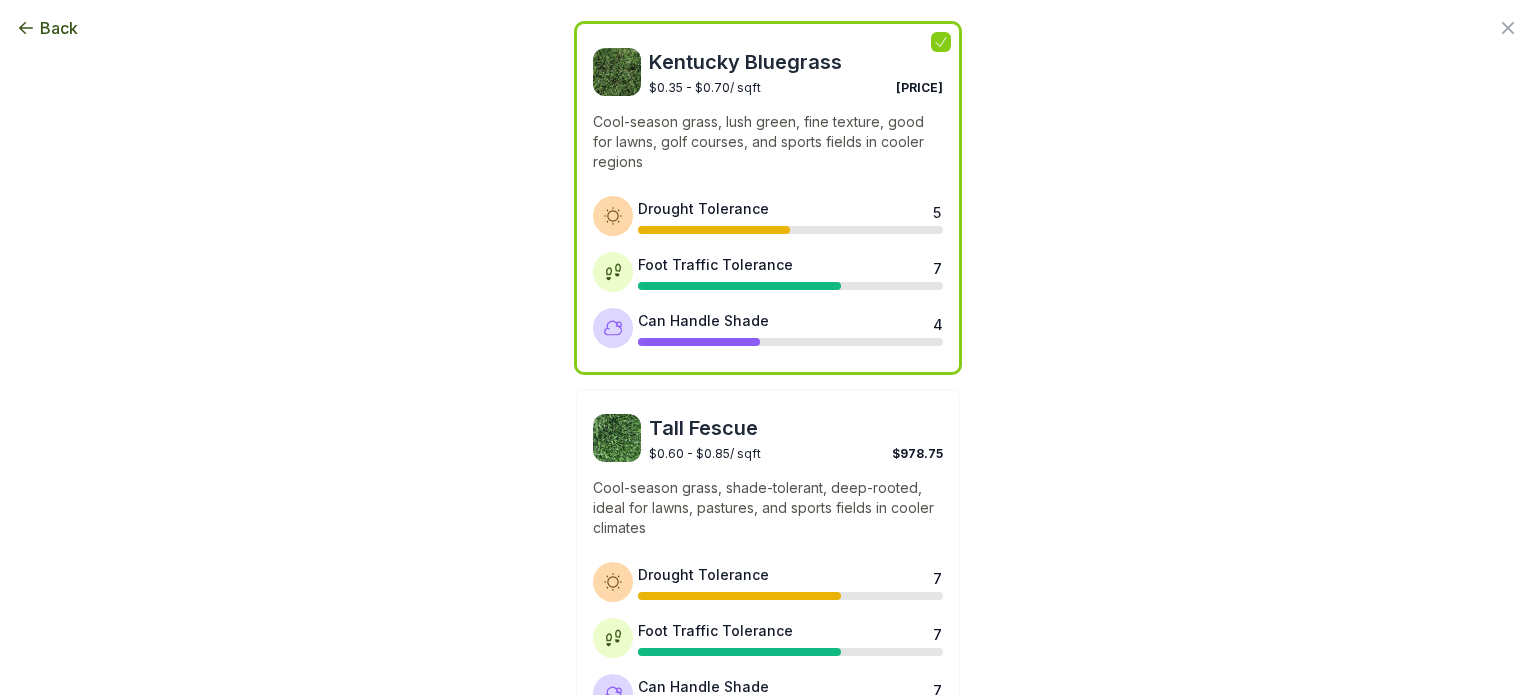 scroll, scrollTop: 229, scrollLeft: 0, axis: vertical 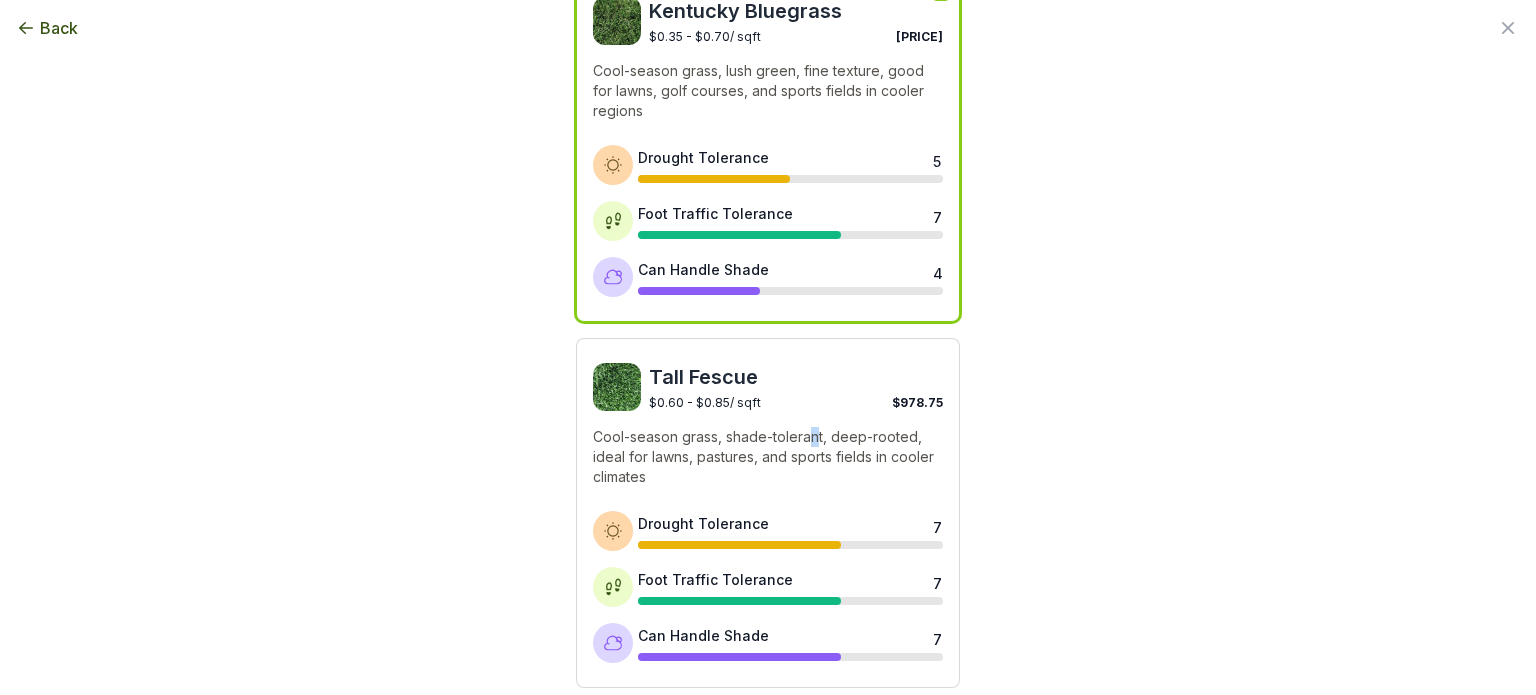 click on "Cool-season grass, shade-tolerant, deep-rooted, ideal for lawns, pastures, and sports fields in cooler climates" at bounding box center [768, 457] 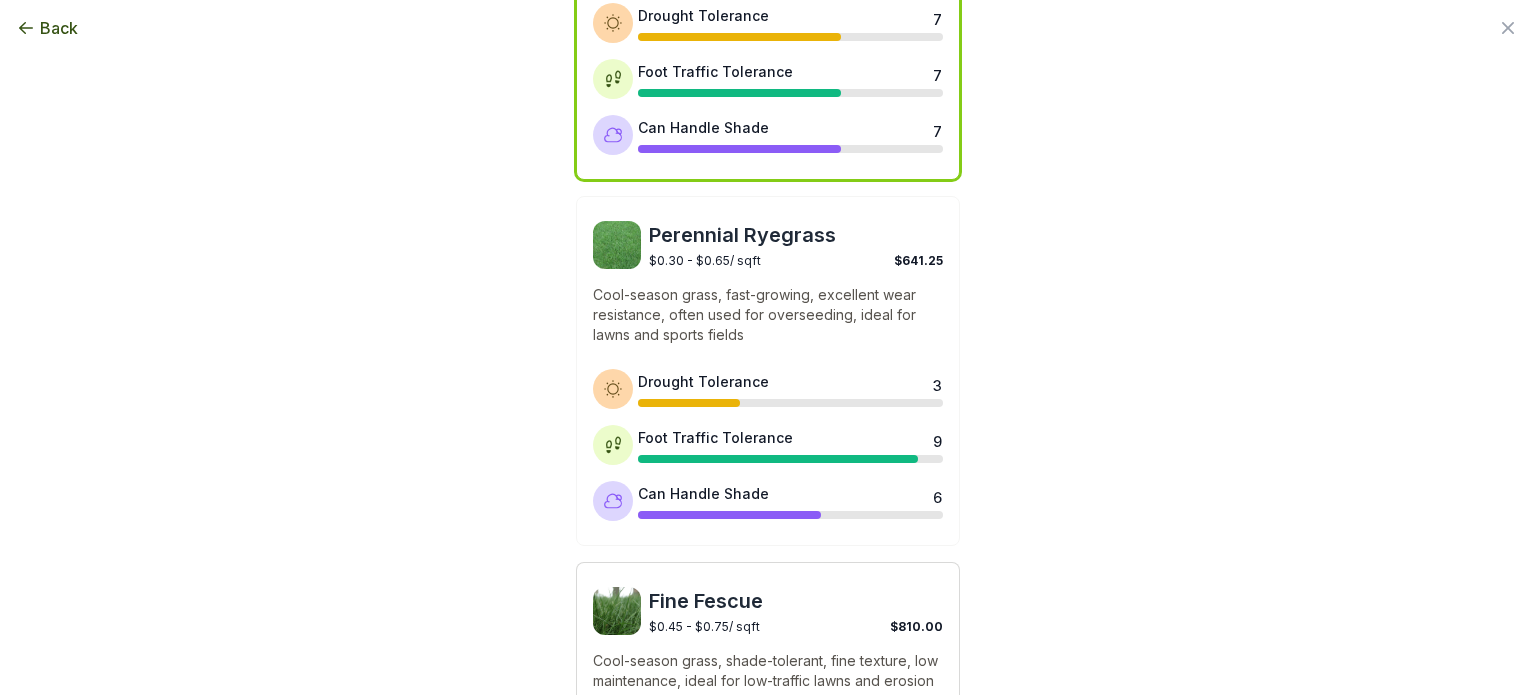 scroll, scrollTop: 1029, scrollLeft: 0, axis: vertical 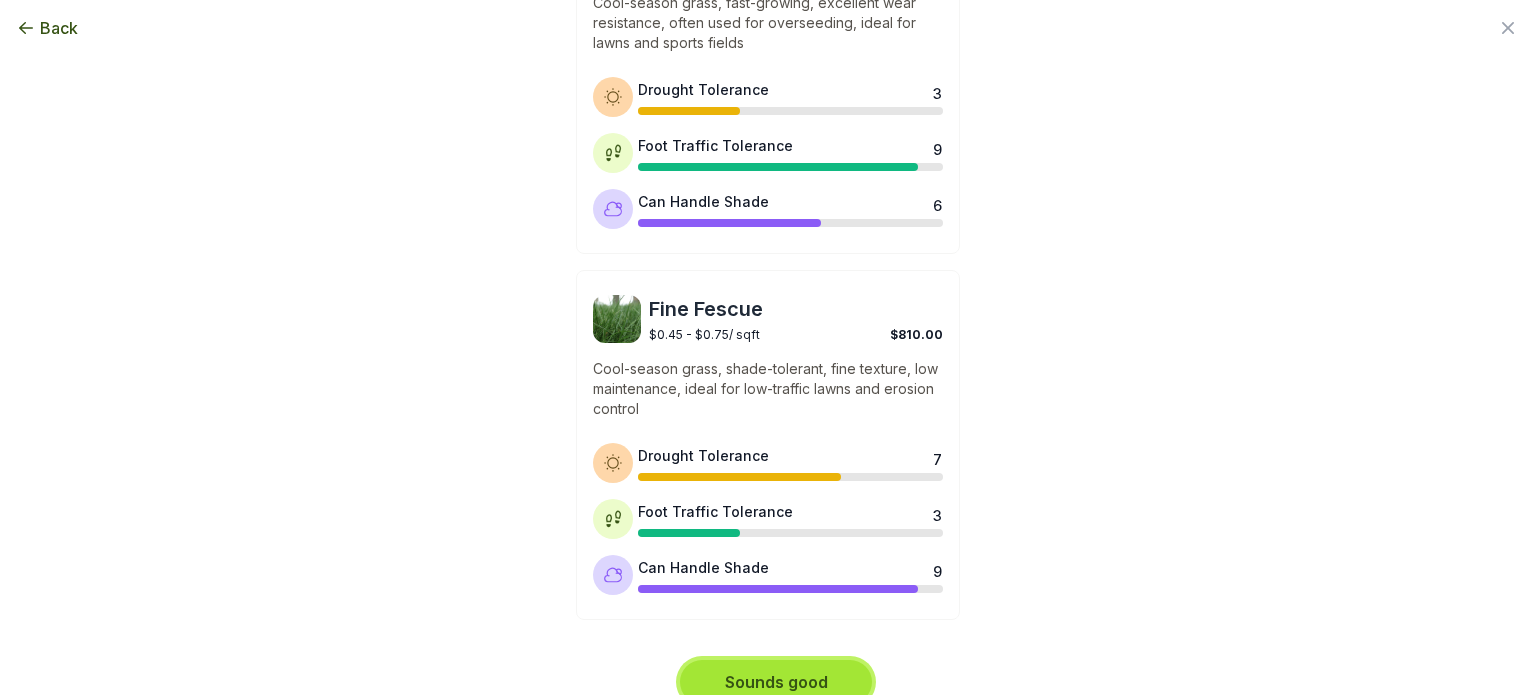 click on "Sounds good" at bounding box center [776, 682] 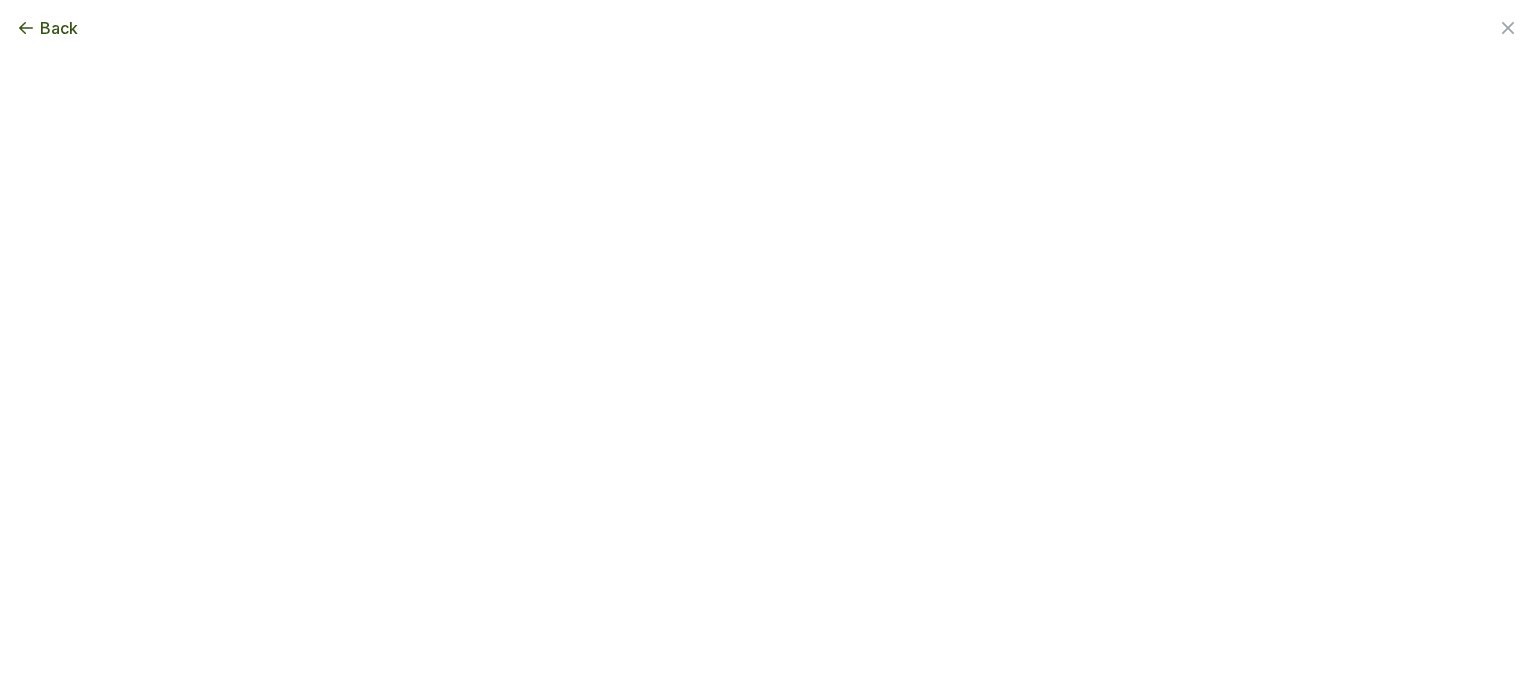 scroll, scrollTop: 0, scrollLeft: 0, axis: both 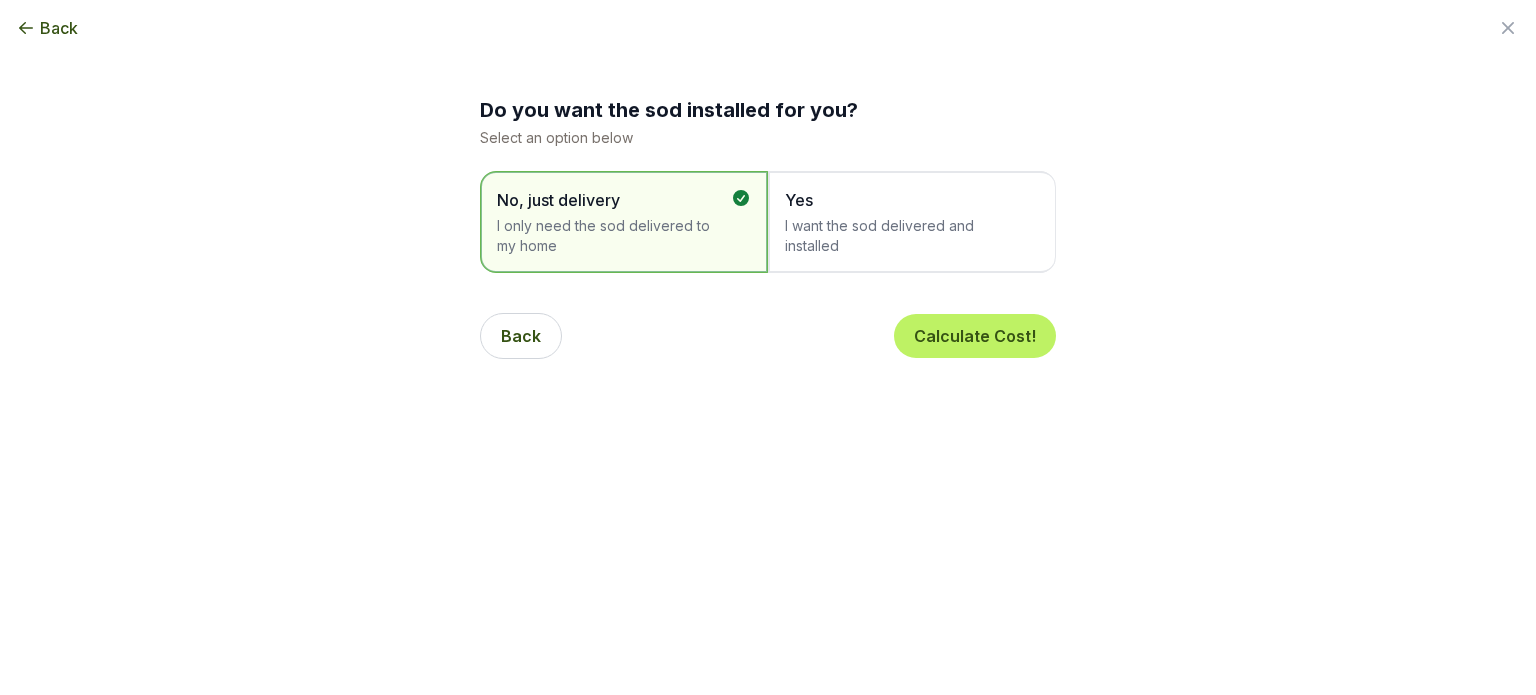 click on "Yes I want the sod delivered and installed" at bounding box center [912, 222] 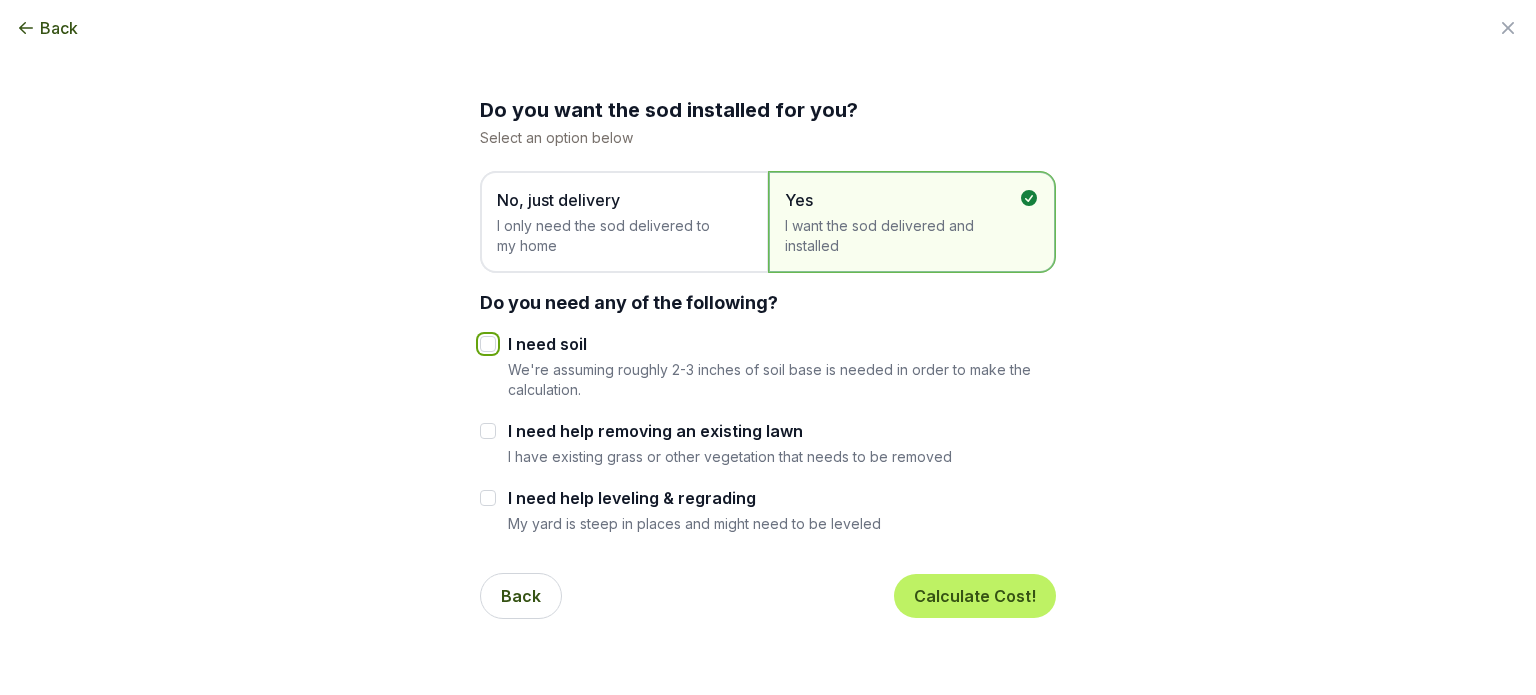 click on "I need soil" at bounding box center [488, 344] 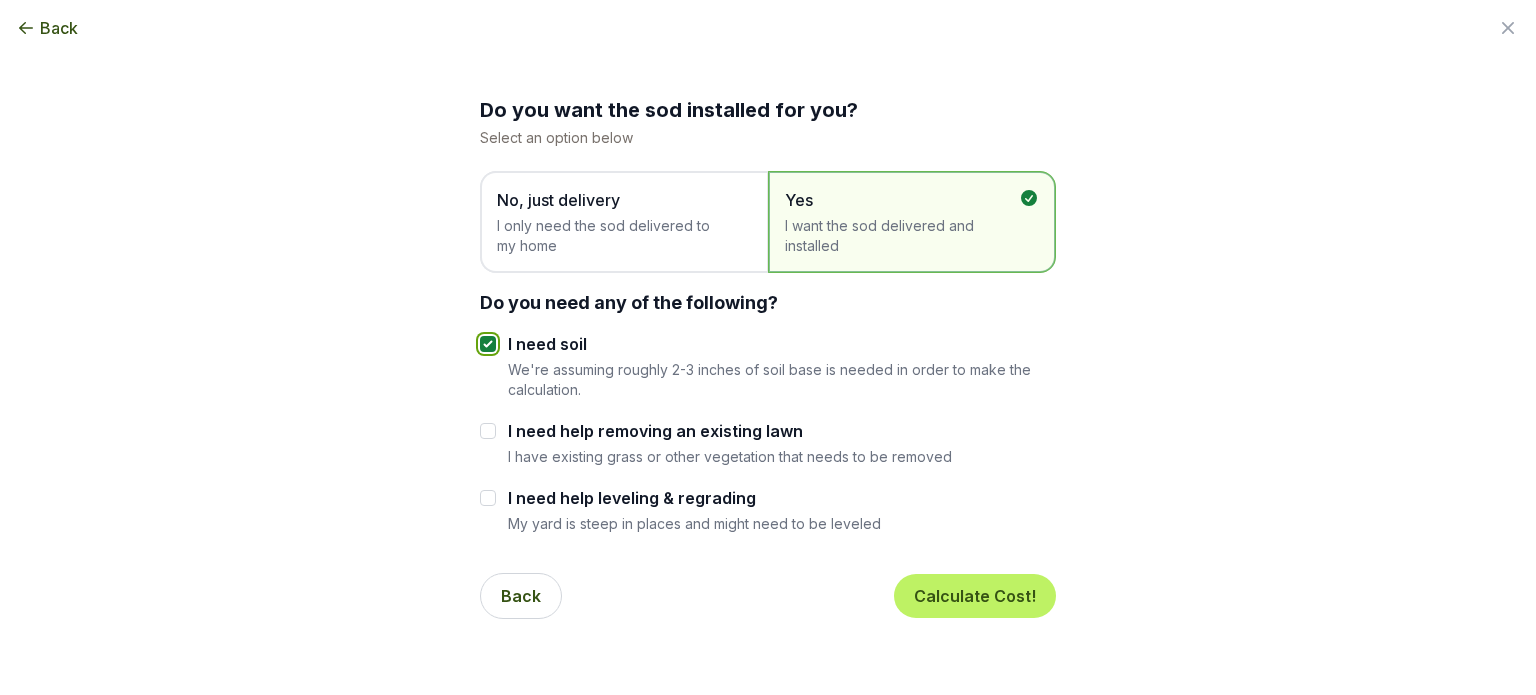 checkbox on "true" 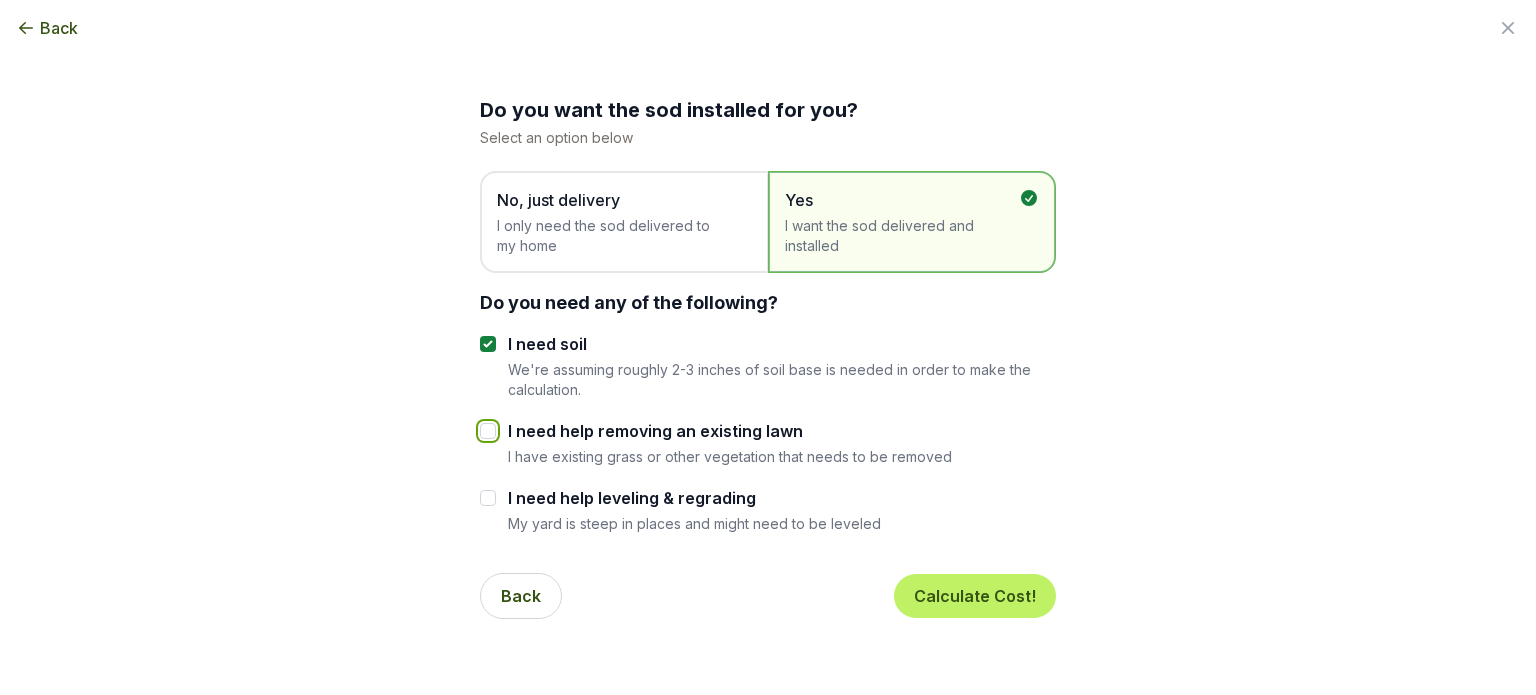 click on "I need help removing an existing lawn" at bounding box center (488, 431) 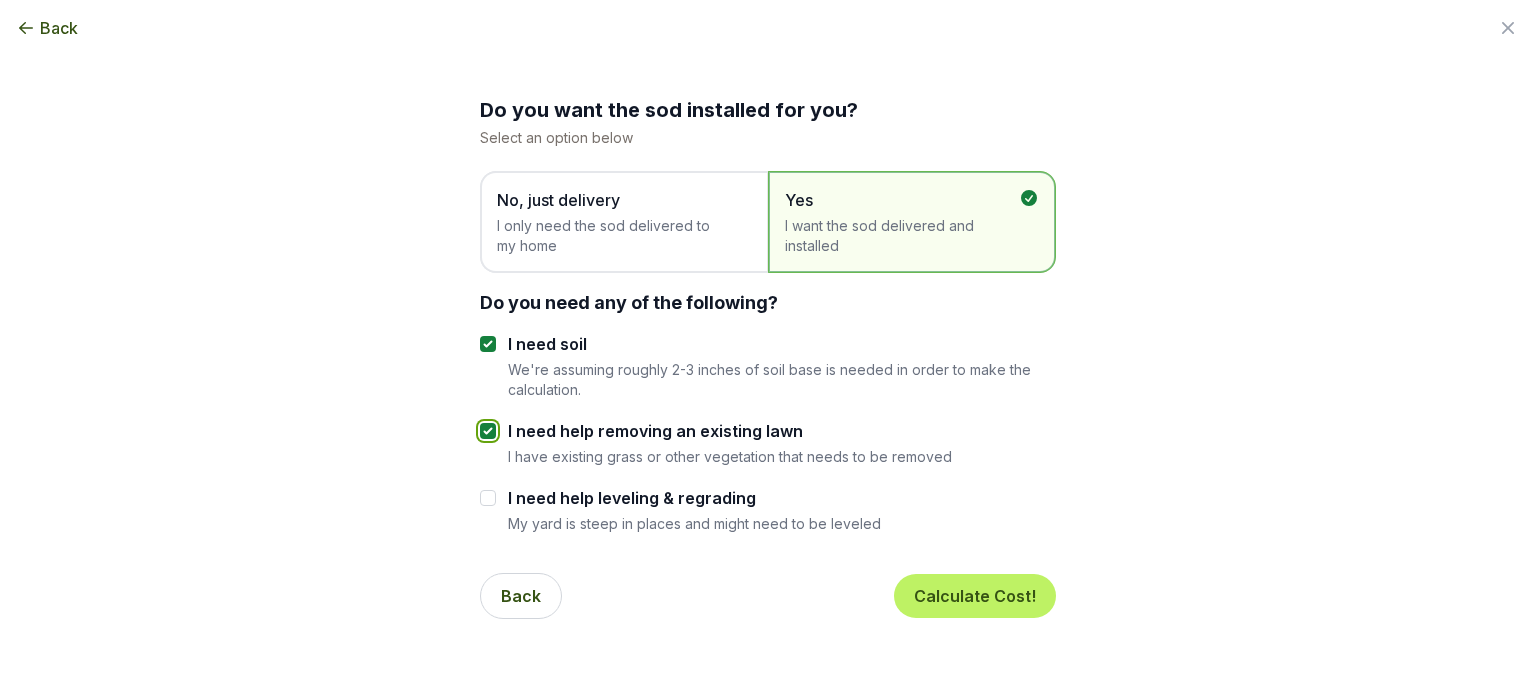 checkbox on "true" 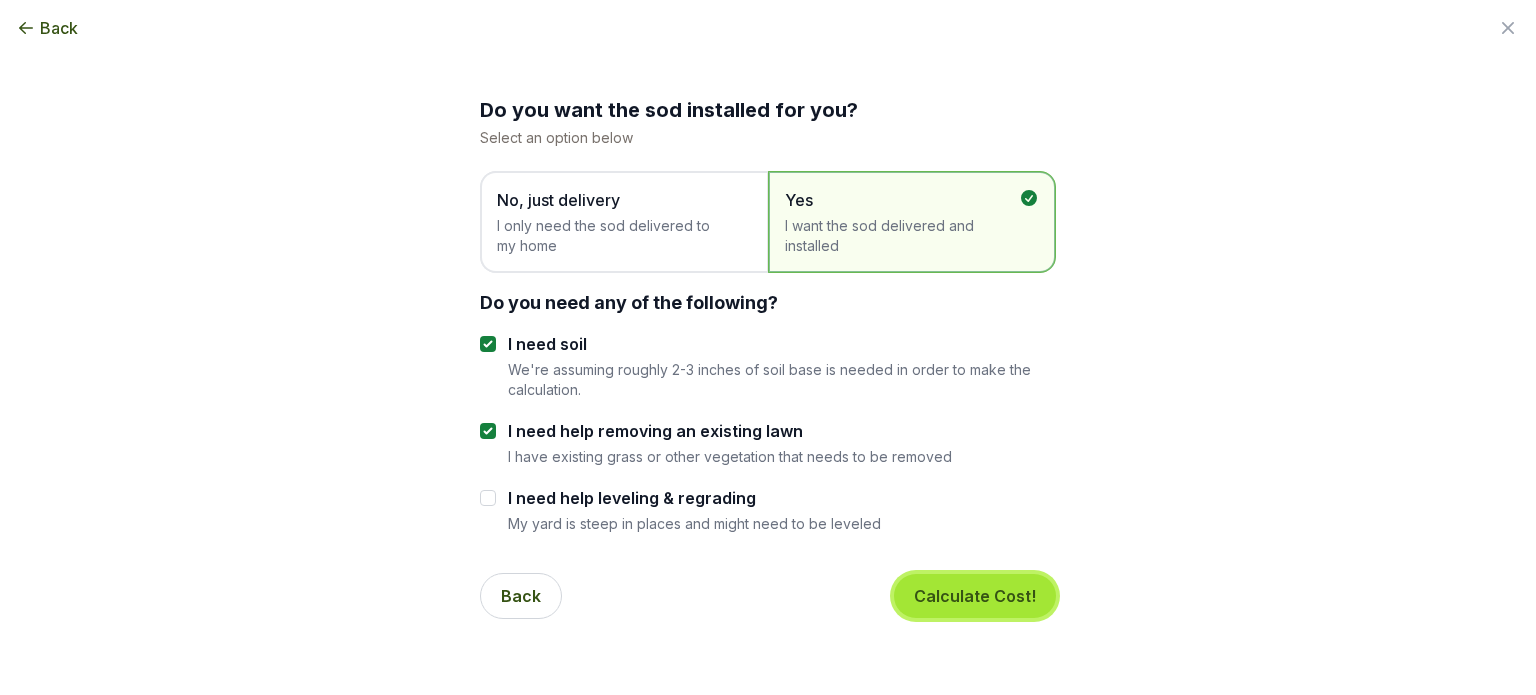 click on "Calculate Cost!" at bounding box center [975, 596] 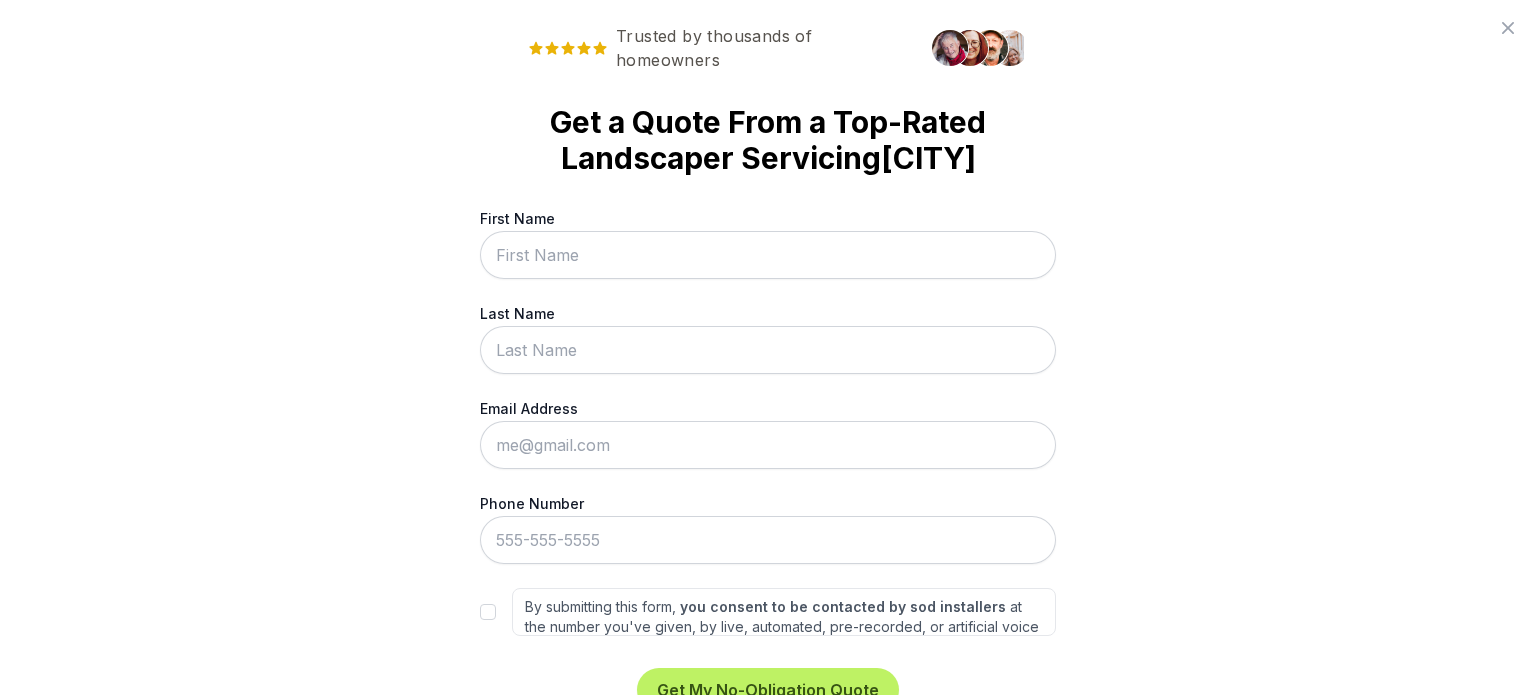 scroll, scrollTop: 88, scrollLeft: 0, axis: vertical 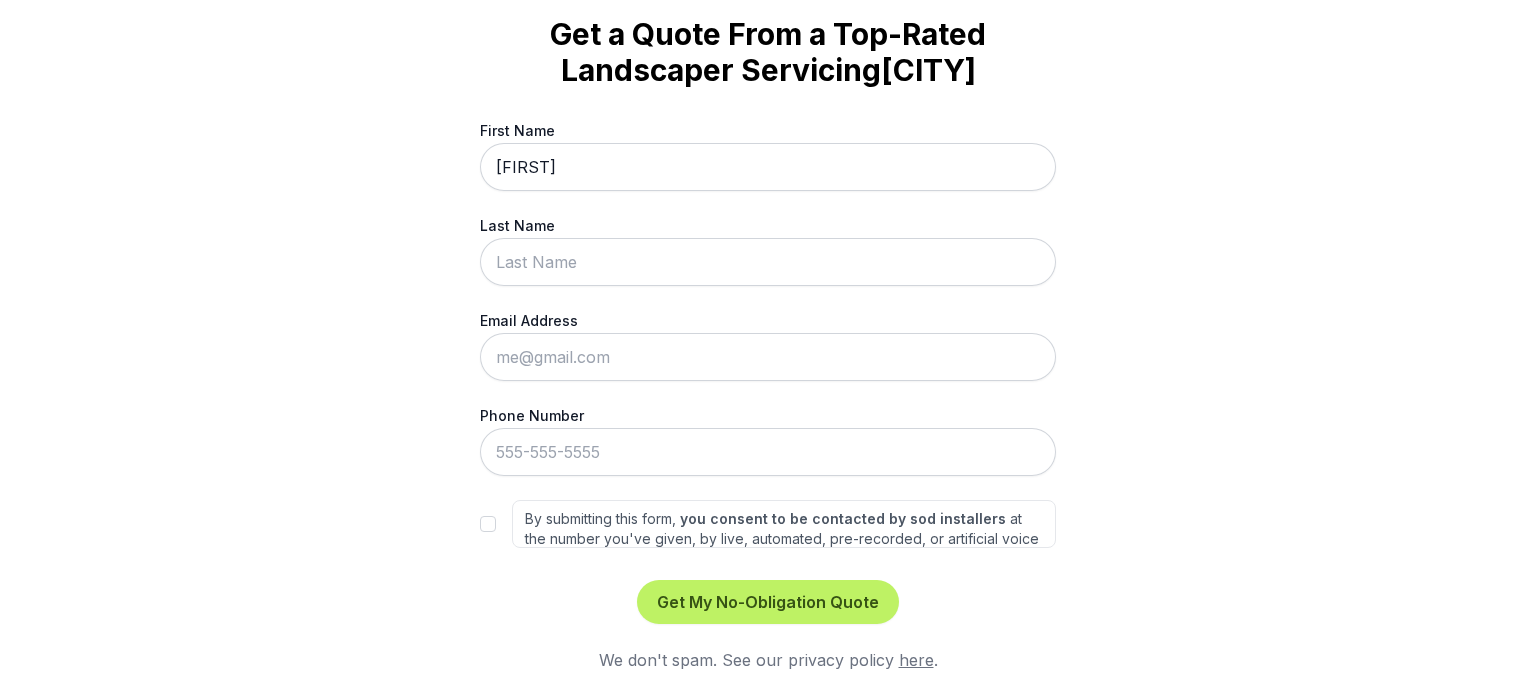 type on "[FIRST]" 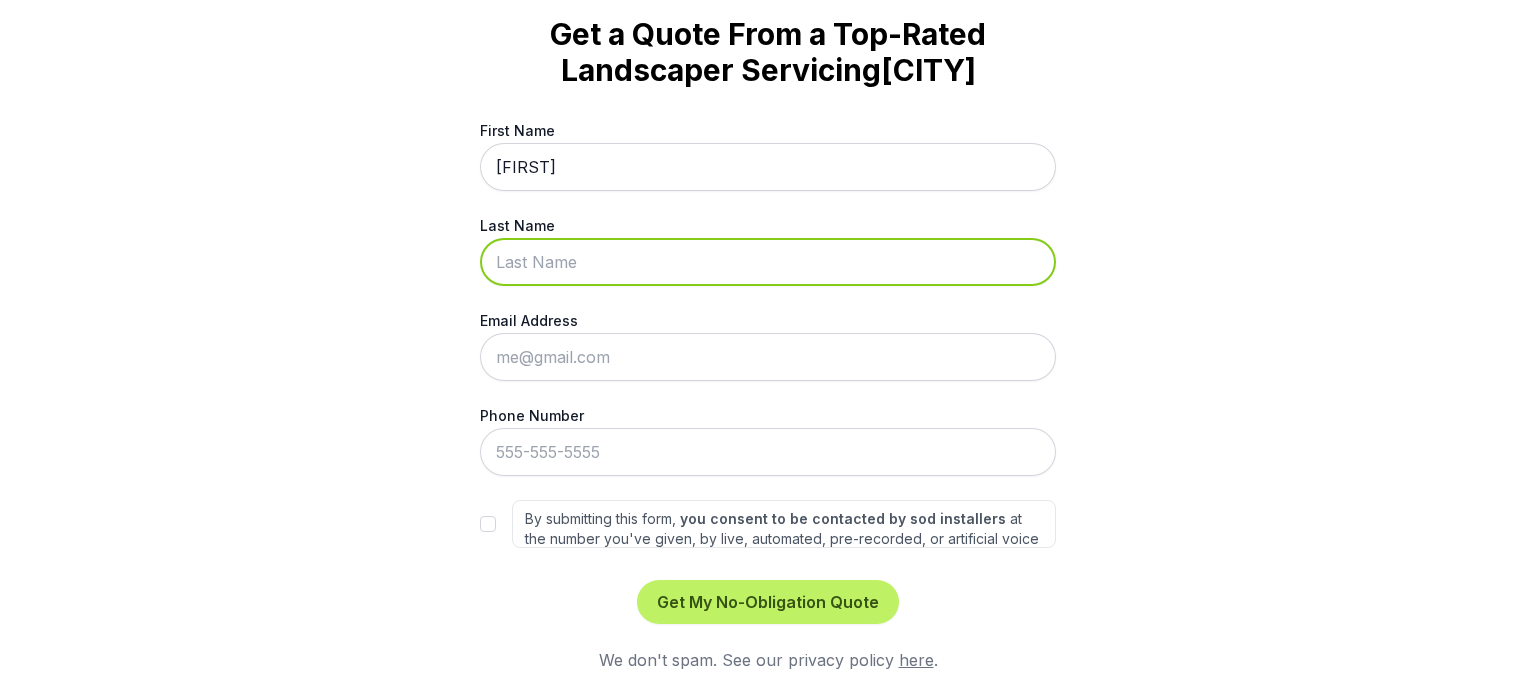 type on "Campos" 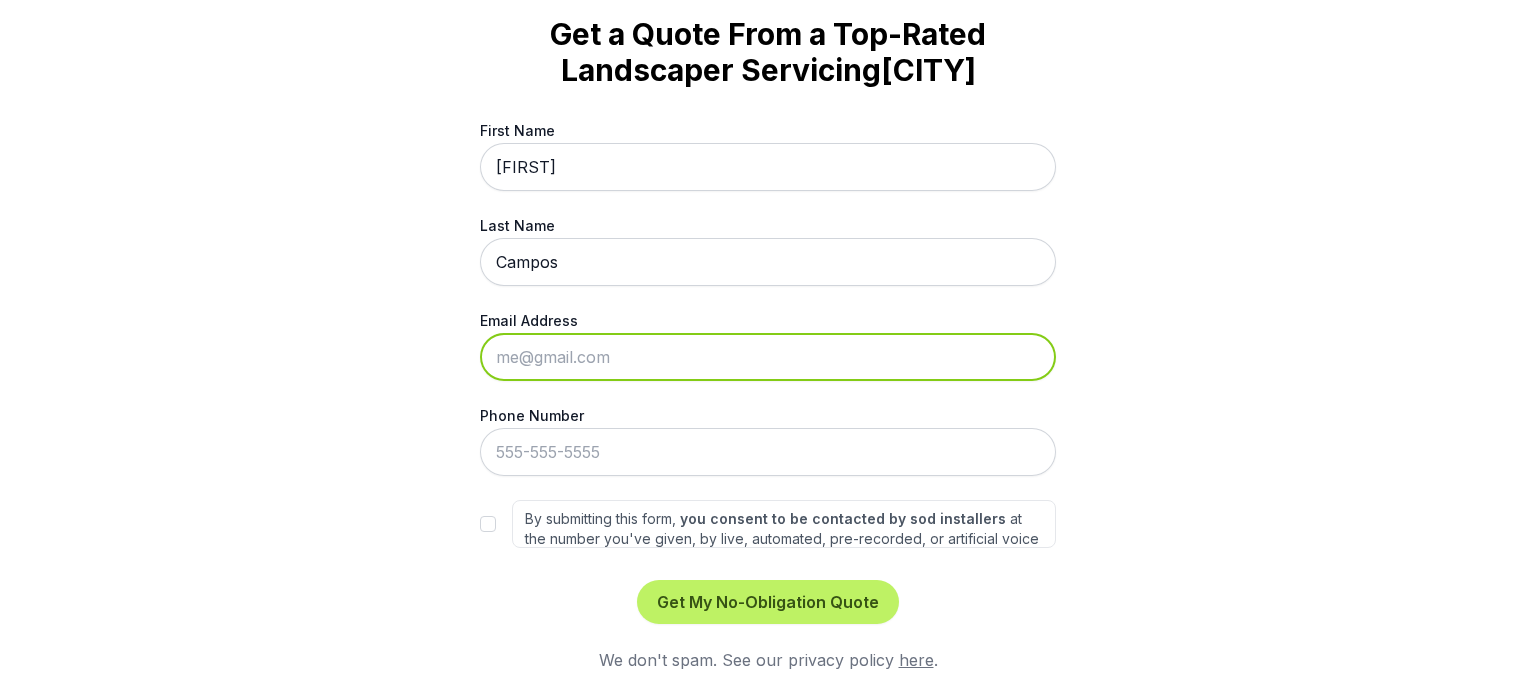click on "Email Address" at bounding box center [768, 357] 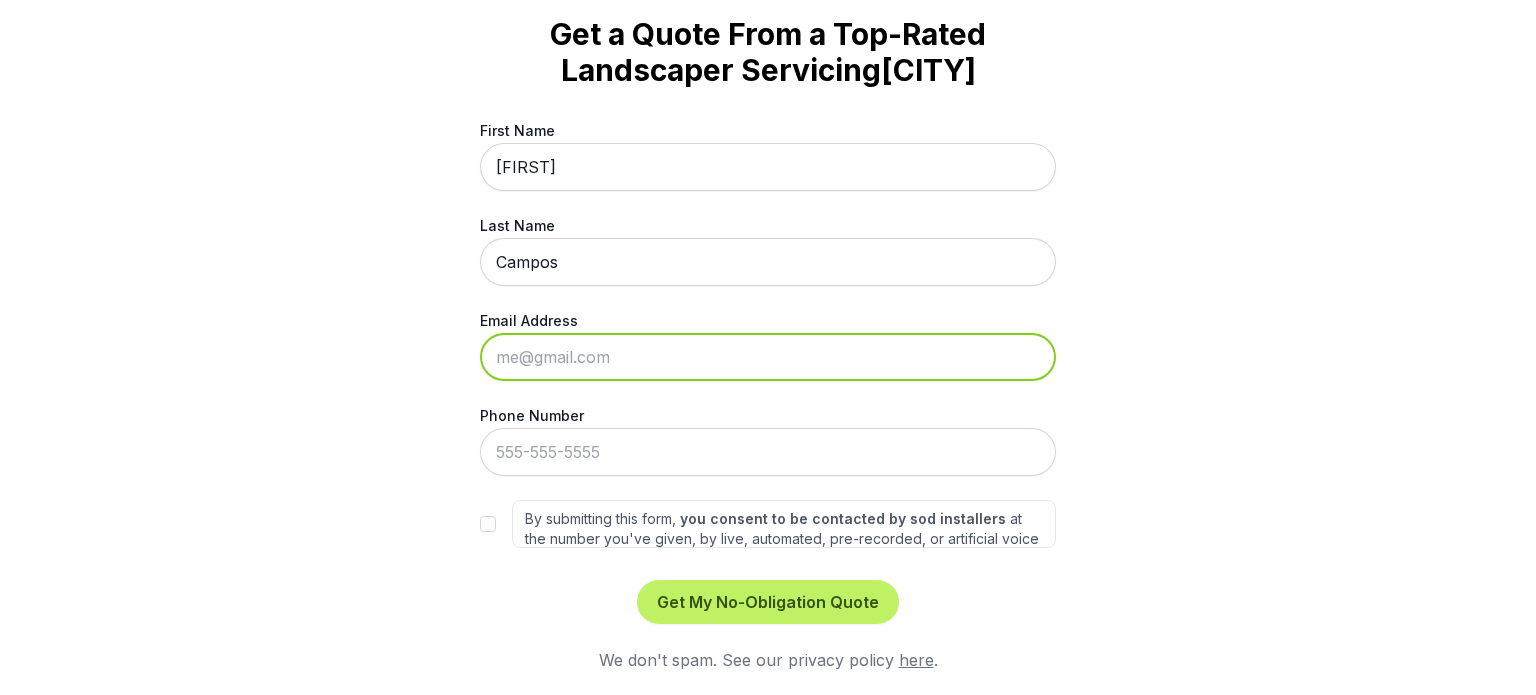 type on "[EMAIL]" 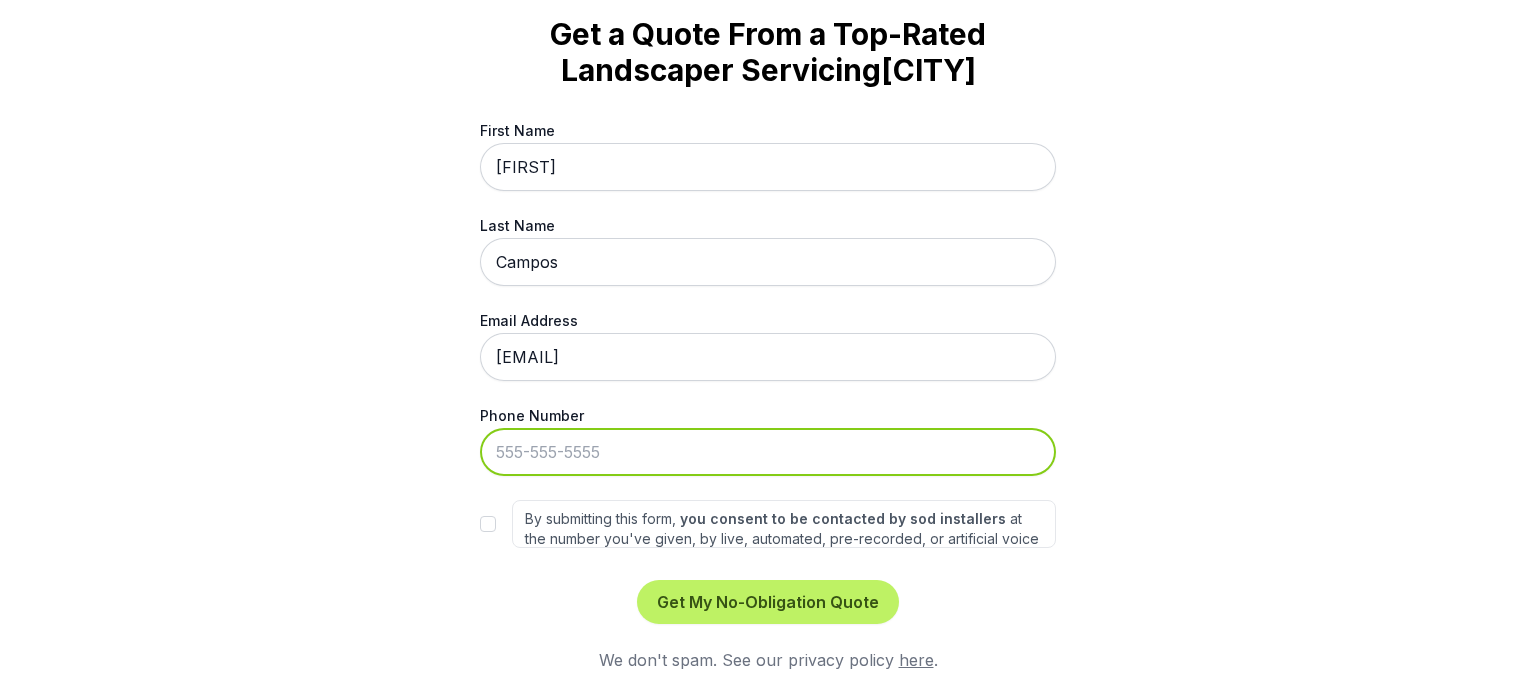 click on "Phone Number" at bounding box center [768, 452] 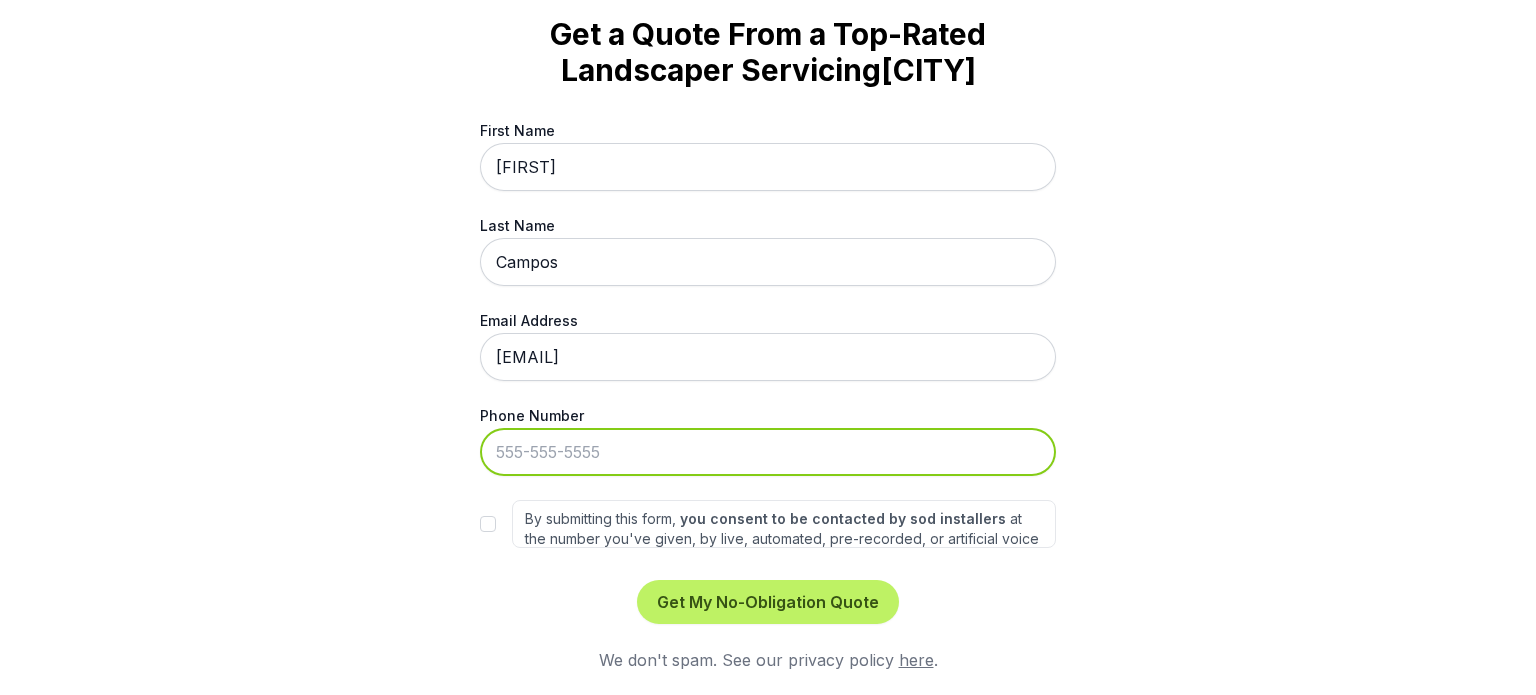 type on "[PHONE]" 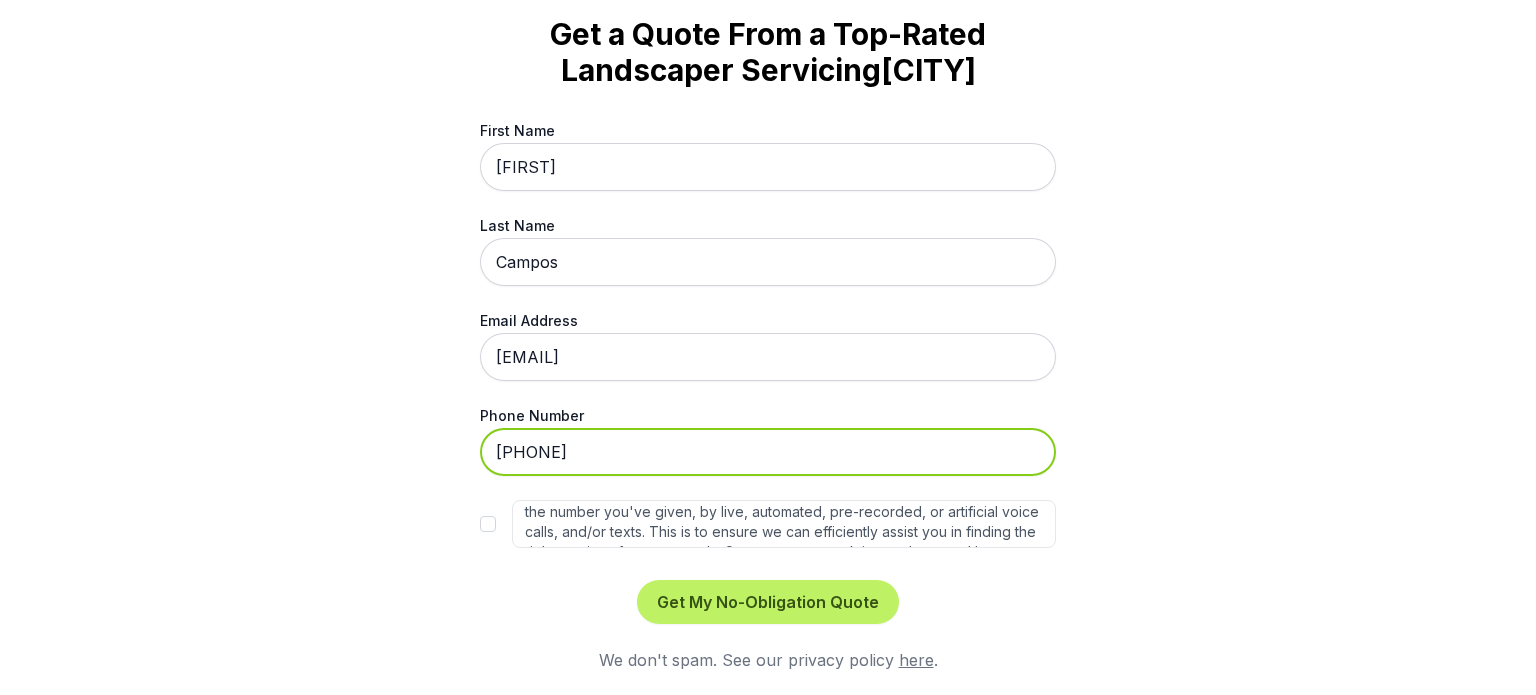 scroll, scrollTop: 0, scrollLeft: 0, axis: both 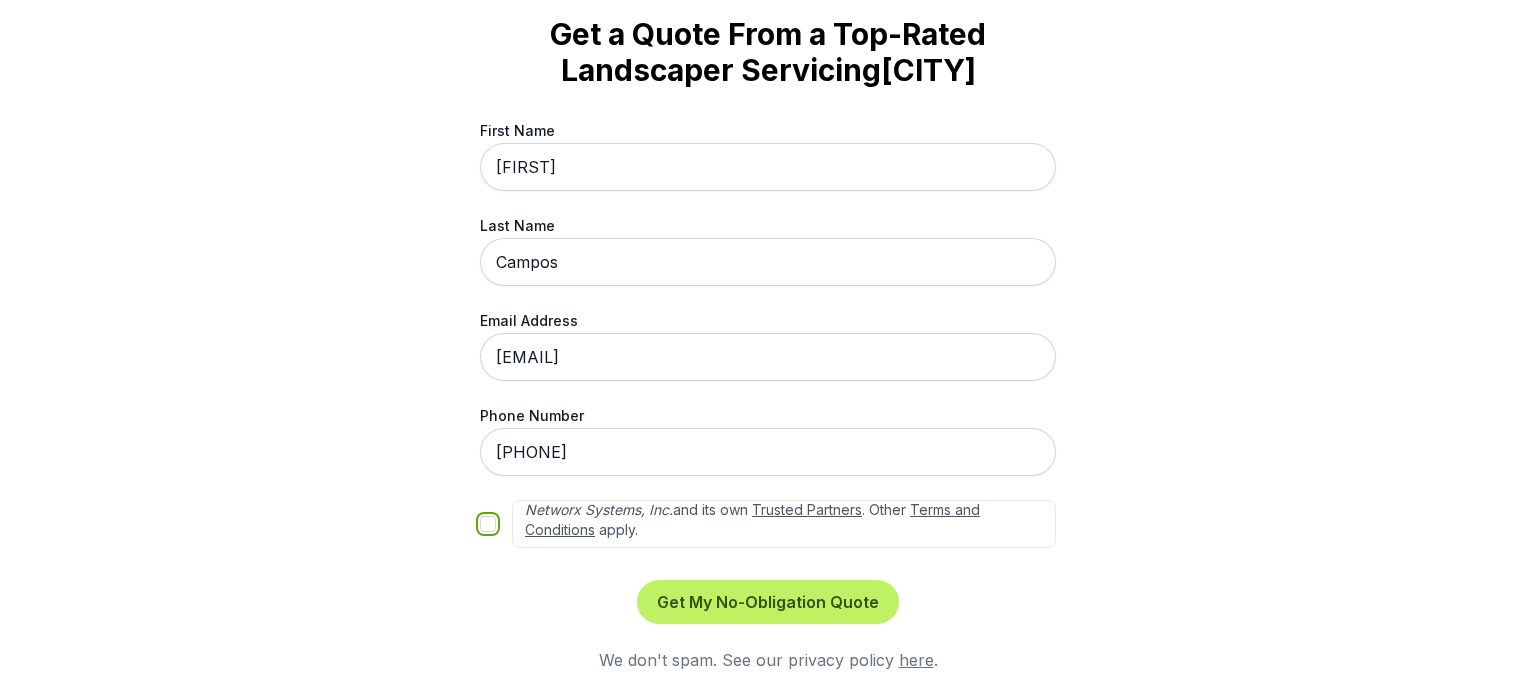 drag, startPoint x: 478, startPoint y: 524, endPoint x: 568, endPoint y: 543, distance: 91.983696 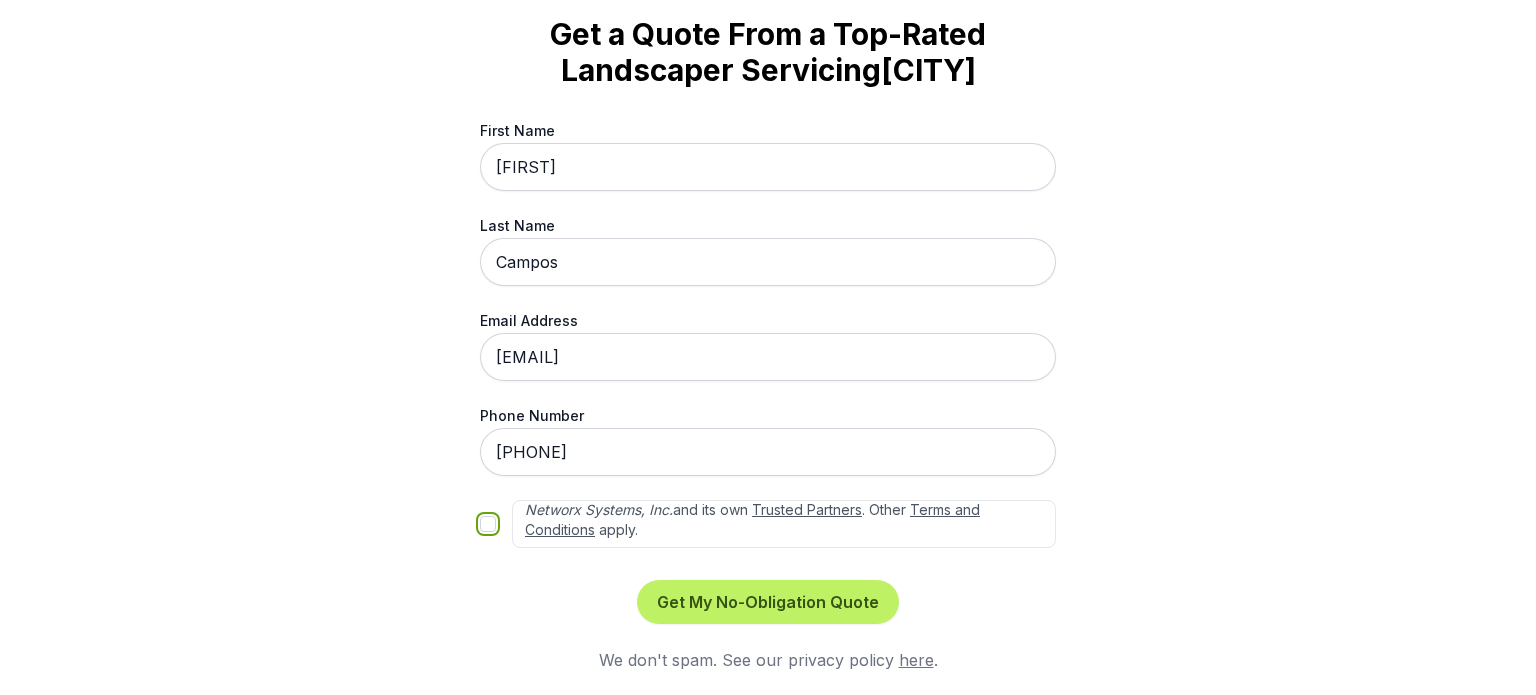 click on "By submitting this form,   you consent to be contacted by sod installers   at the number you've given, by live, automated, pre-recorded, or artificial voice calls, and/or texts. This is to ensure we can efficiently assist you in finding the right services for your needs. Our partner network is supplemented by   [COMPANY_NAME]  and its own   Trusted Partners . Other   Terms and Conditions   apply." at bounding box center (488, 524) 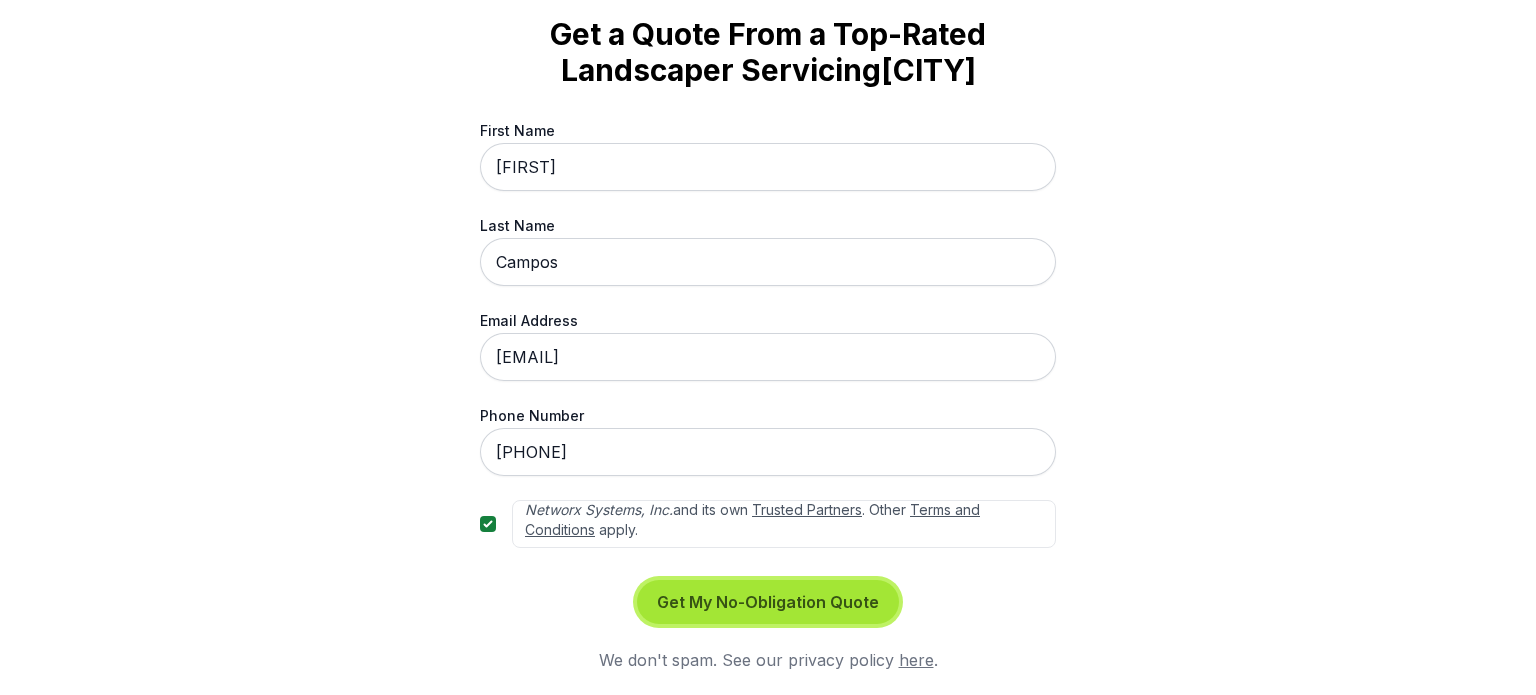click on "Get My No-Obligation Quote" at bounding box center [768, 602] 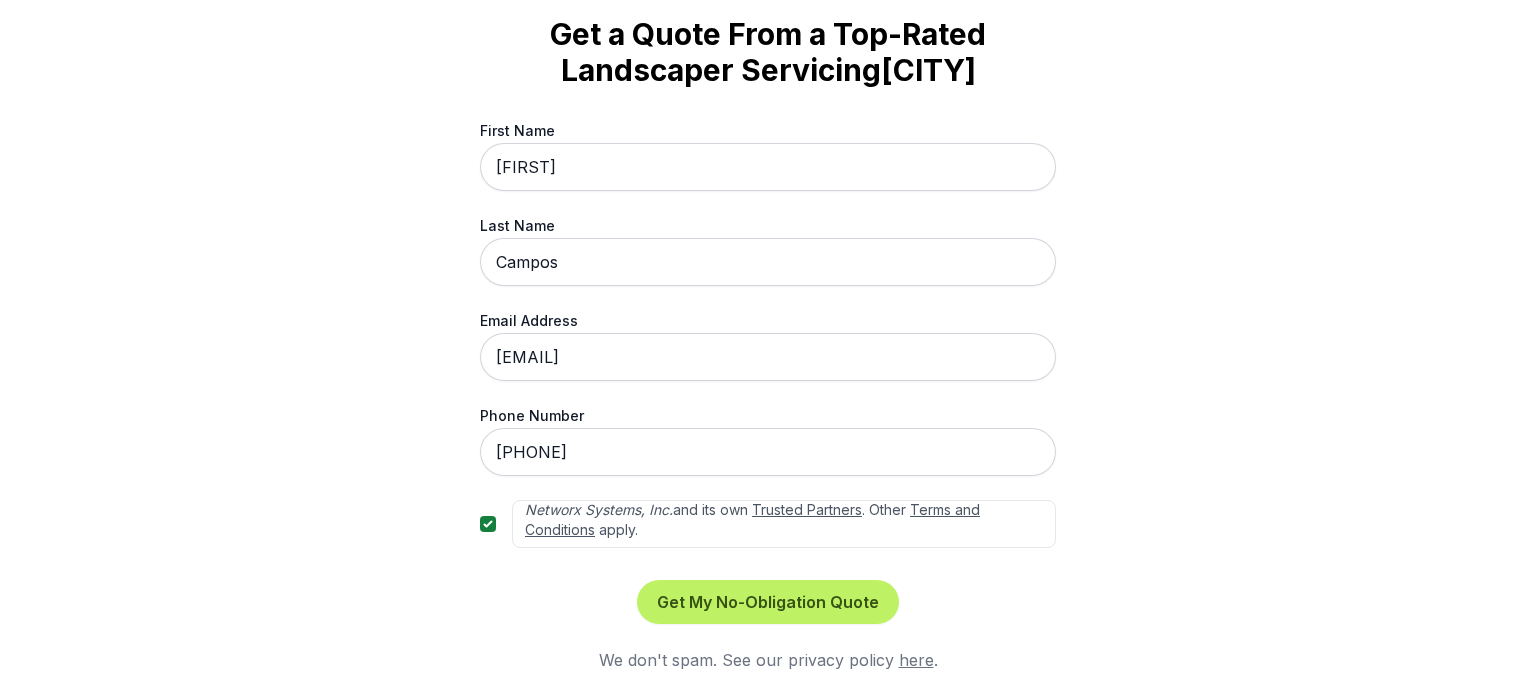 scroll, scrollTop: 0, scrollLeft: 0, axis: both 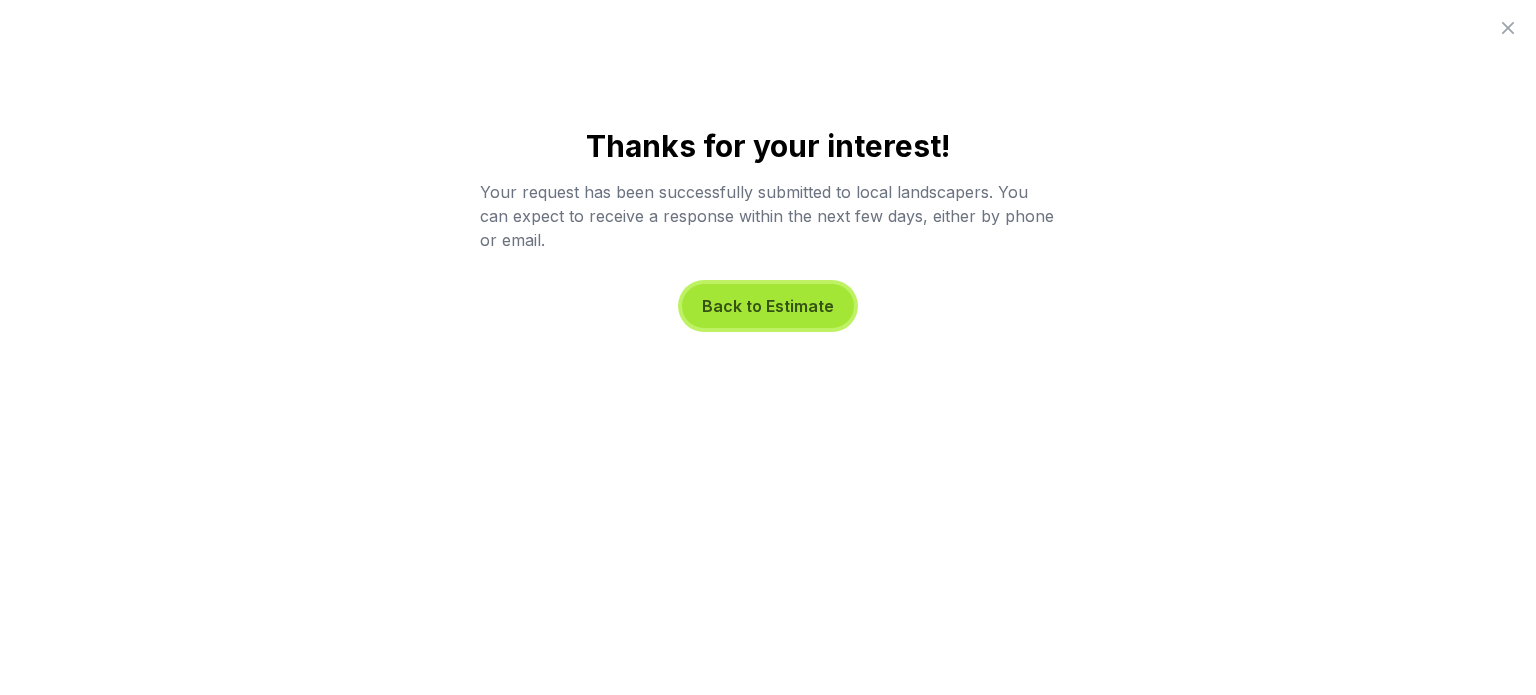 click on "Back to Estimate" at bounding box center (768, 306) 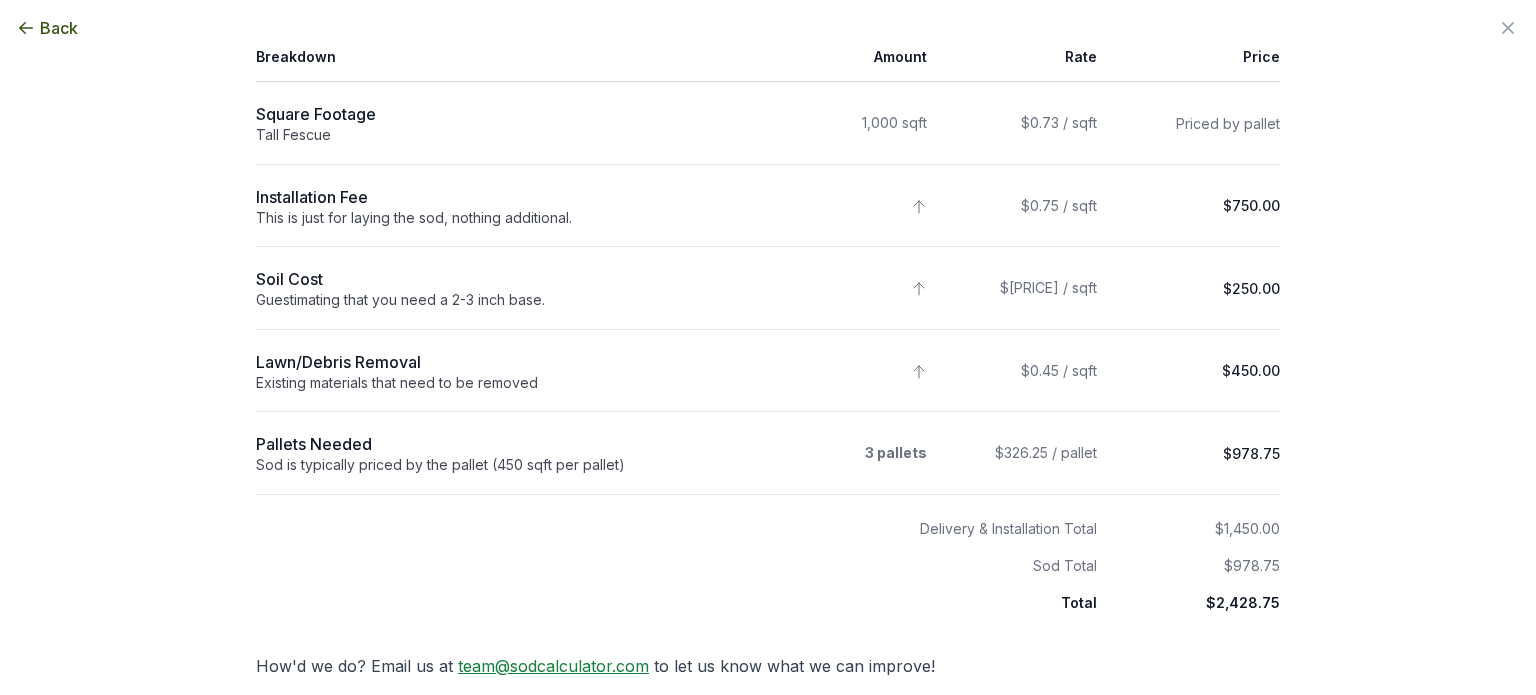 scroll, scrollTop: 0, scrollLeft: 0, axis: both 